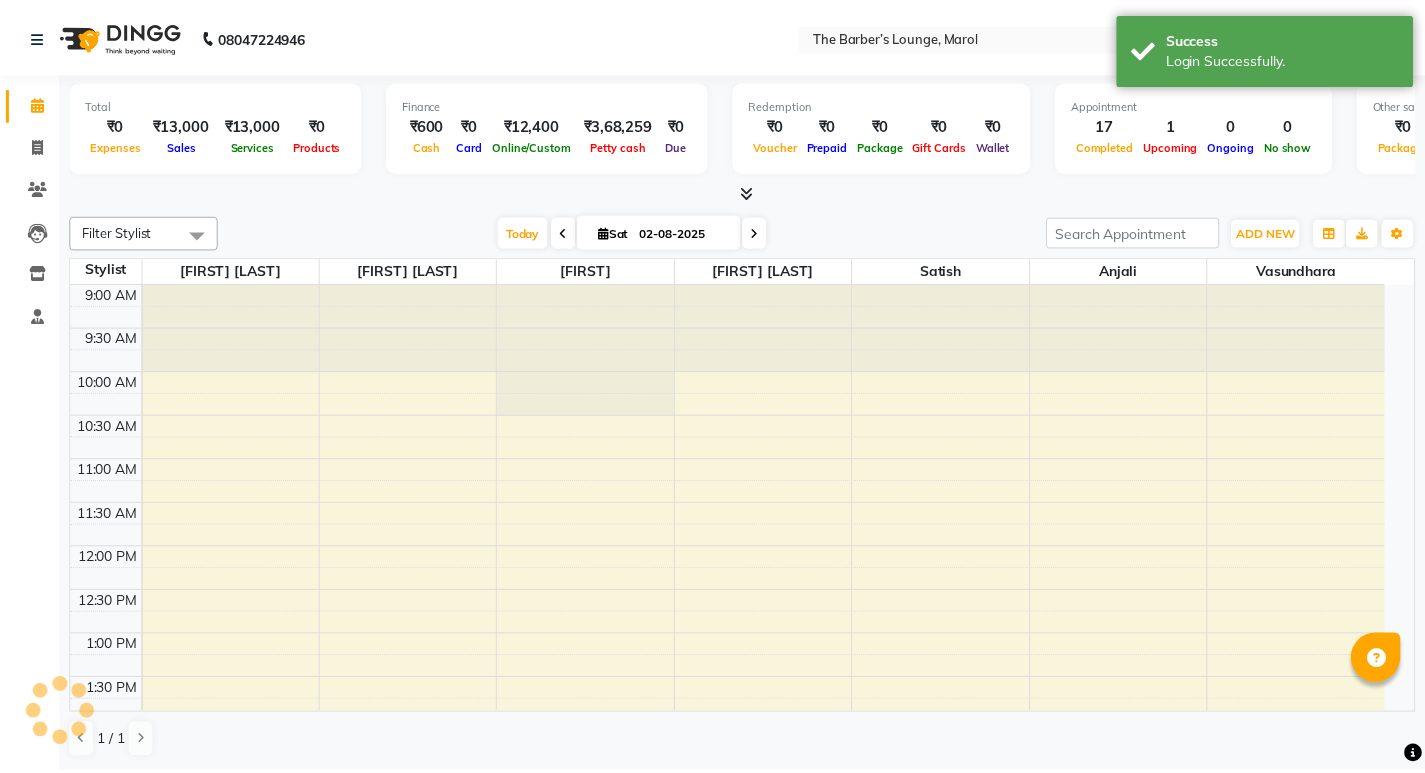 scroll, scrollTop: 0, scrollLeft: 0, axis: both 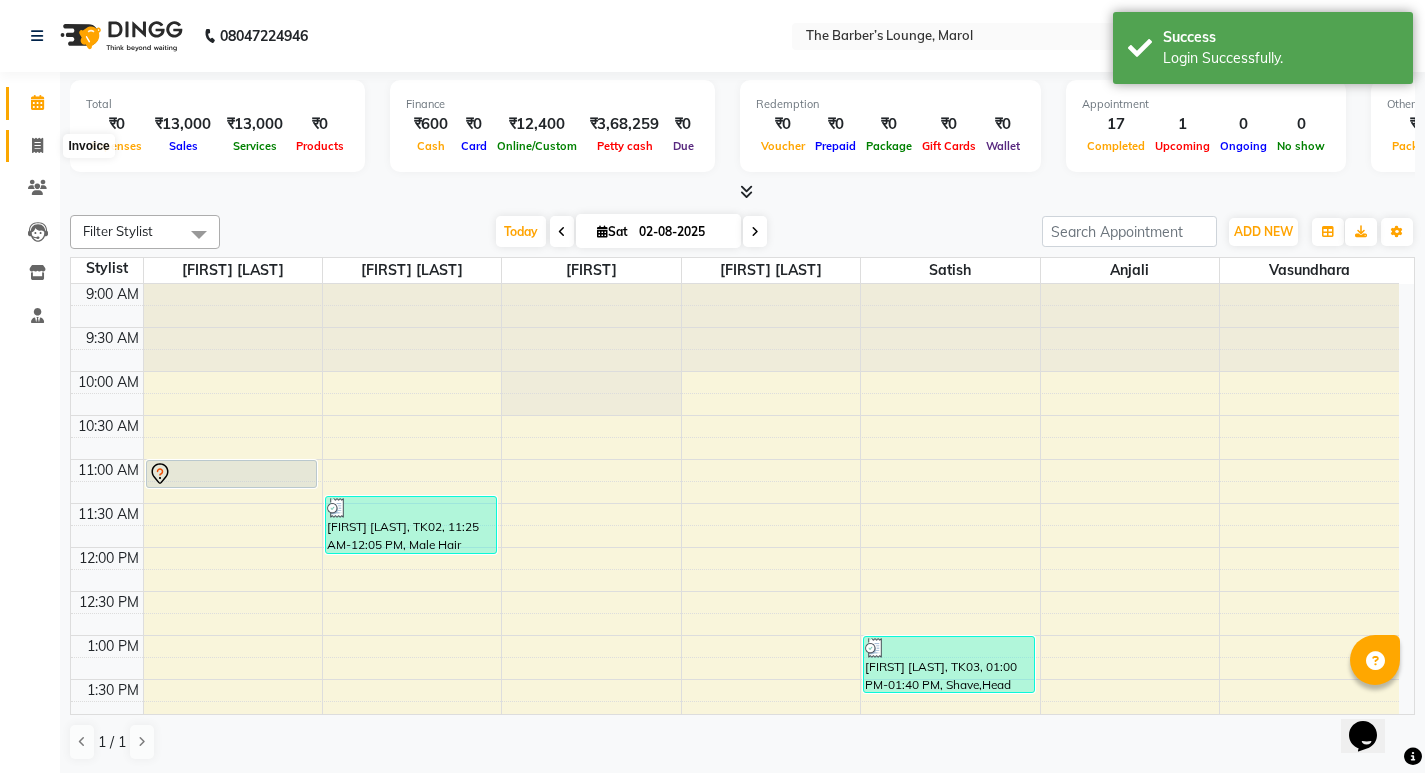 click 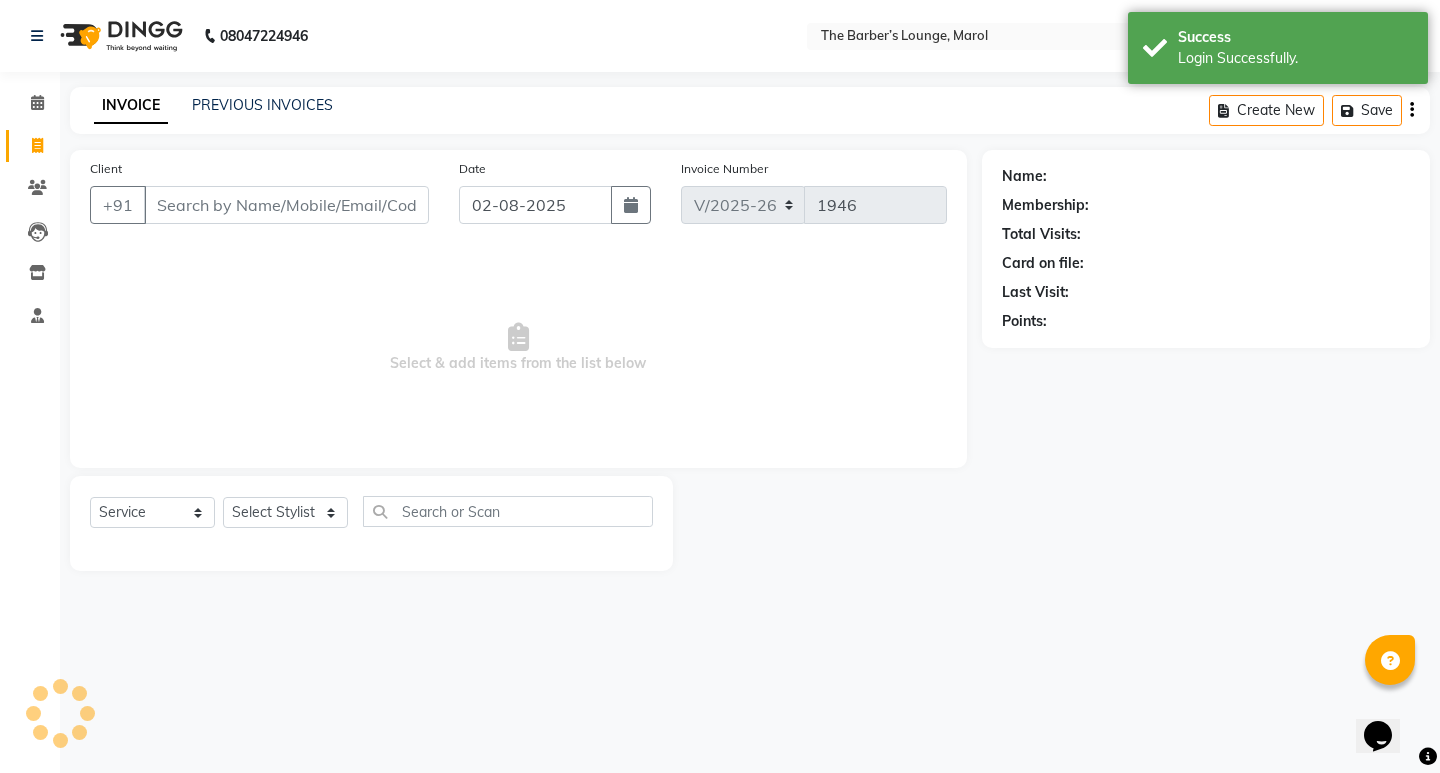 click on "INVOICE PREVIOUS INVOICES Create New   Save" 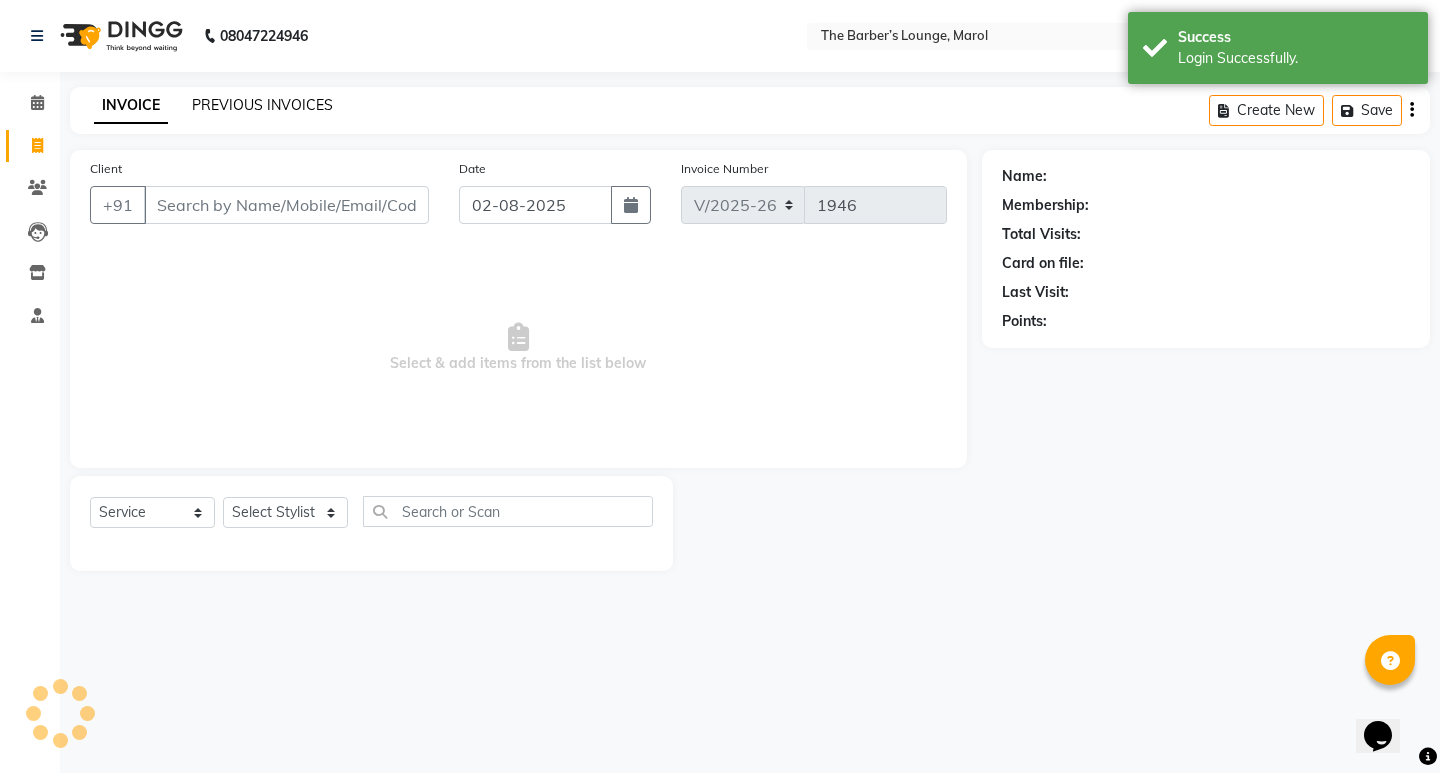 click on "PREVIOUS INVOICES" 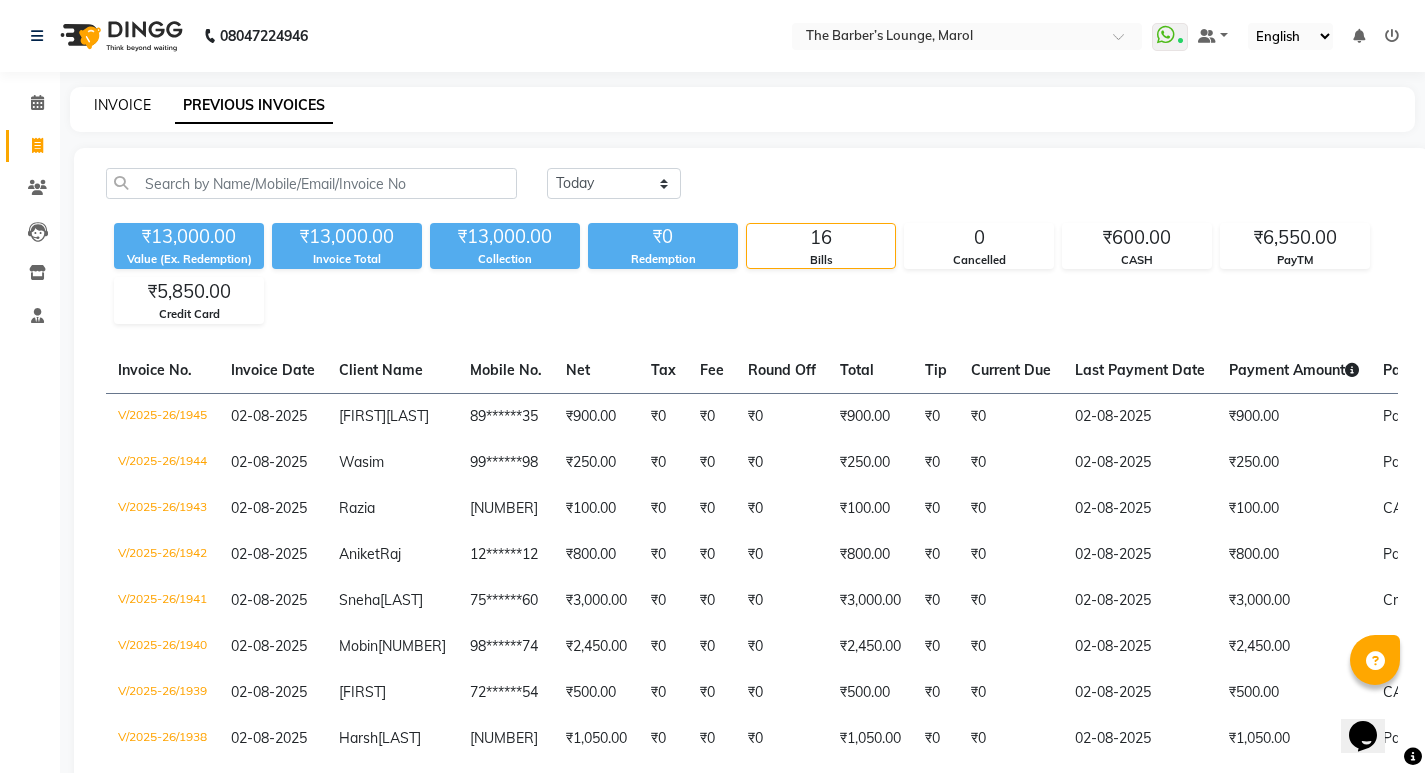 click on "INVOICE" 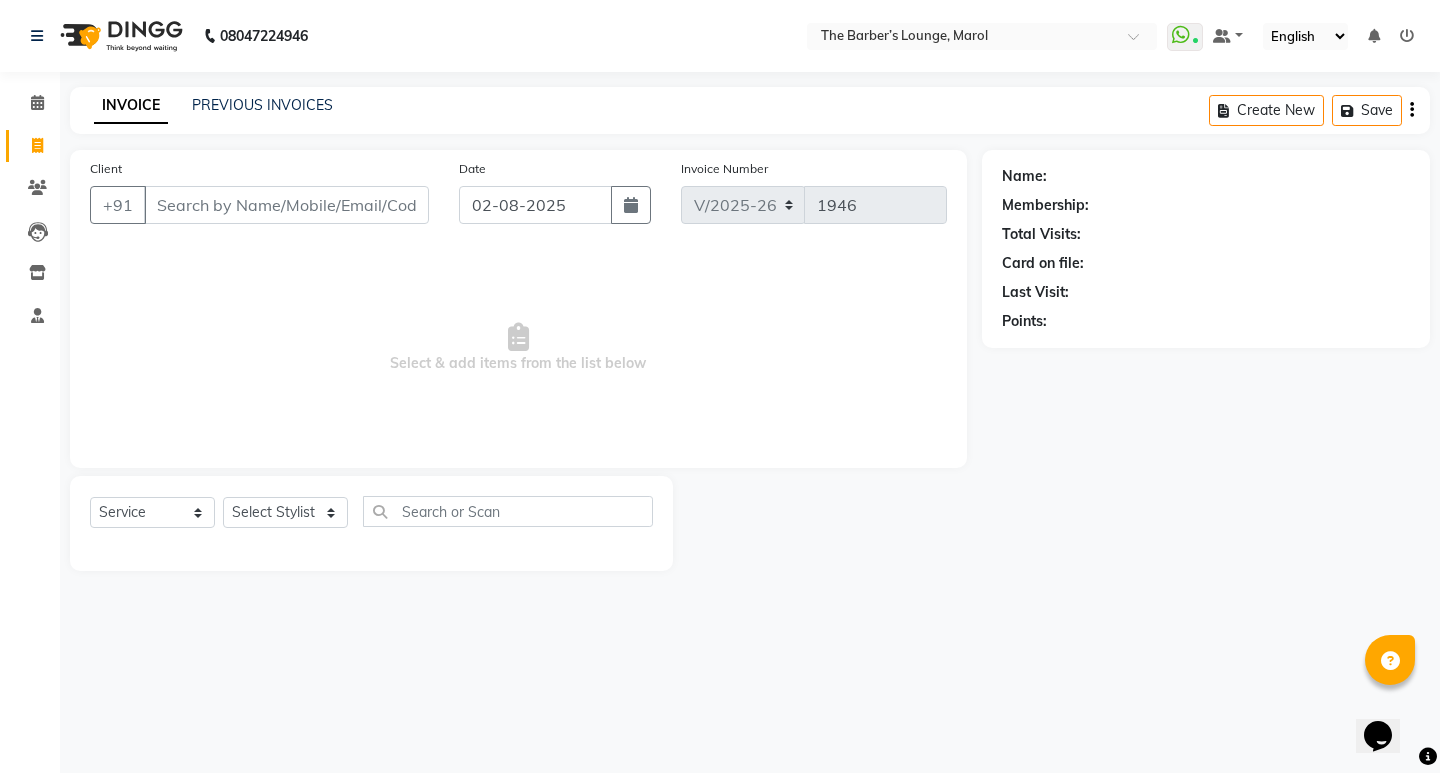 click on "Client" at bounding box center [286, 205] 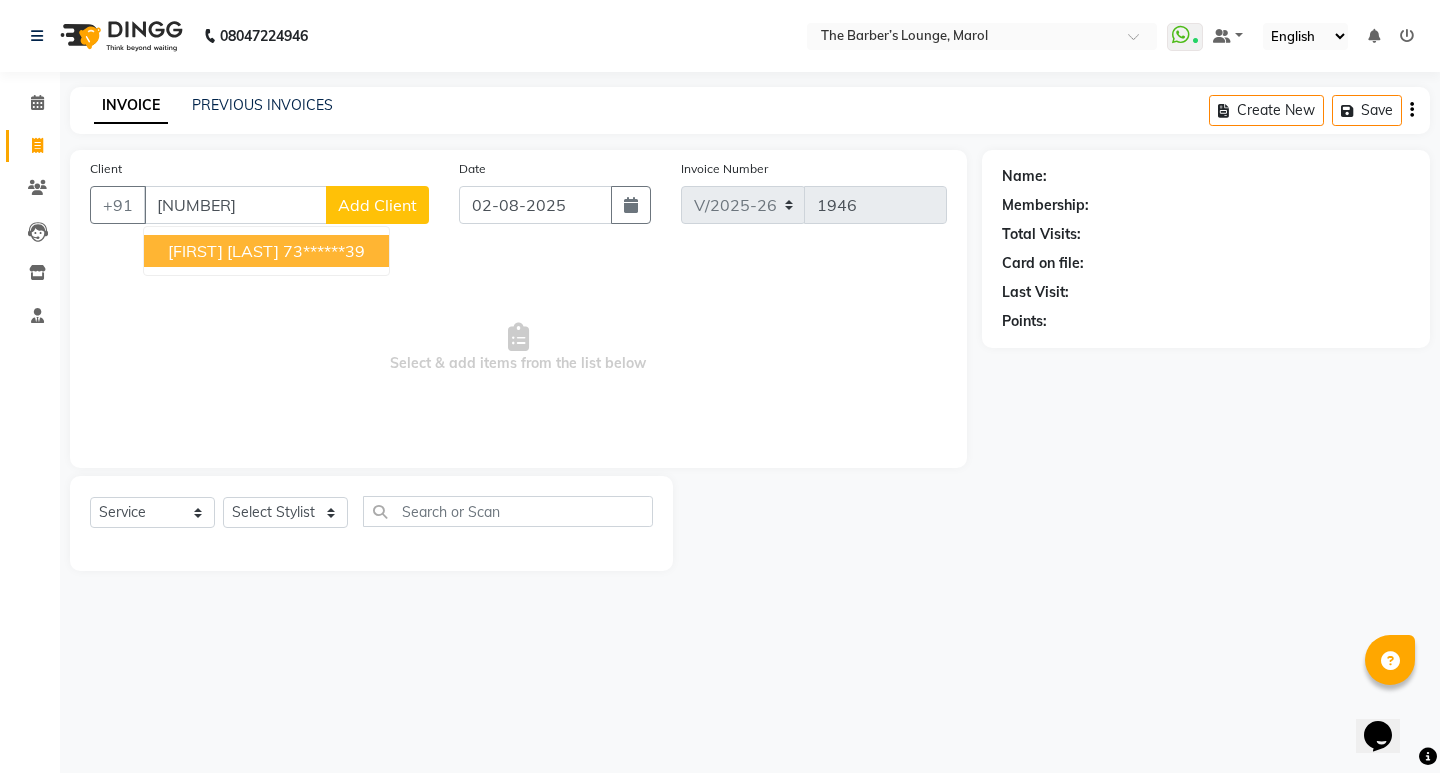 click on "[FIRST] [LAST]" at bounding box center [223, 251] 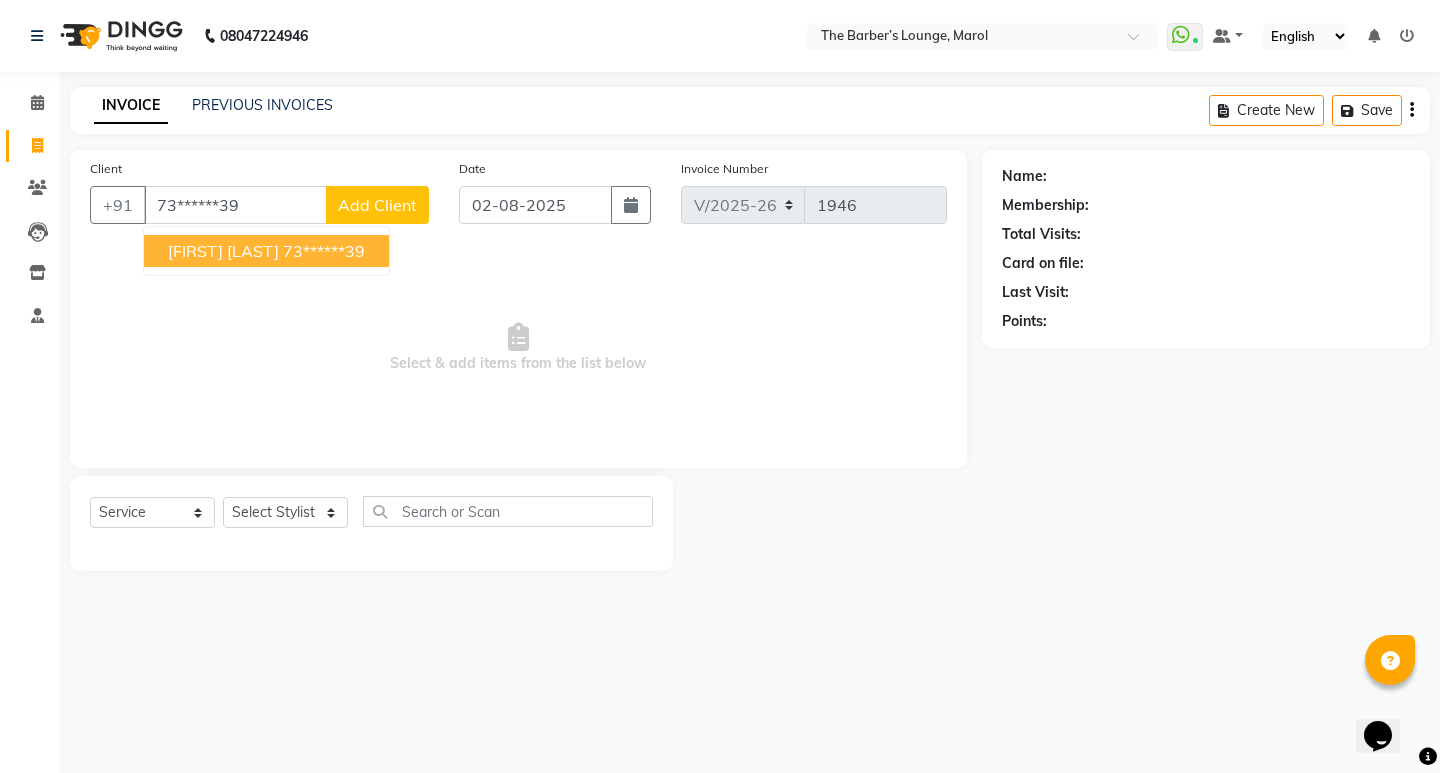type on "73******39" 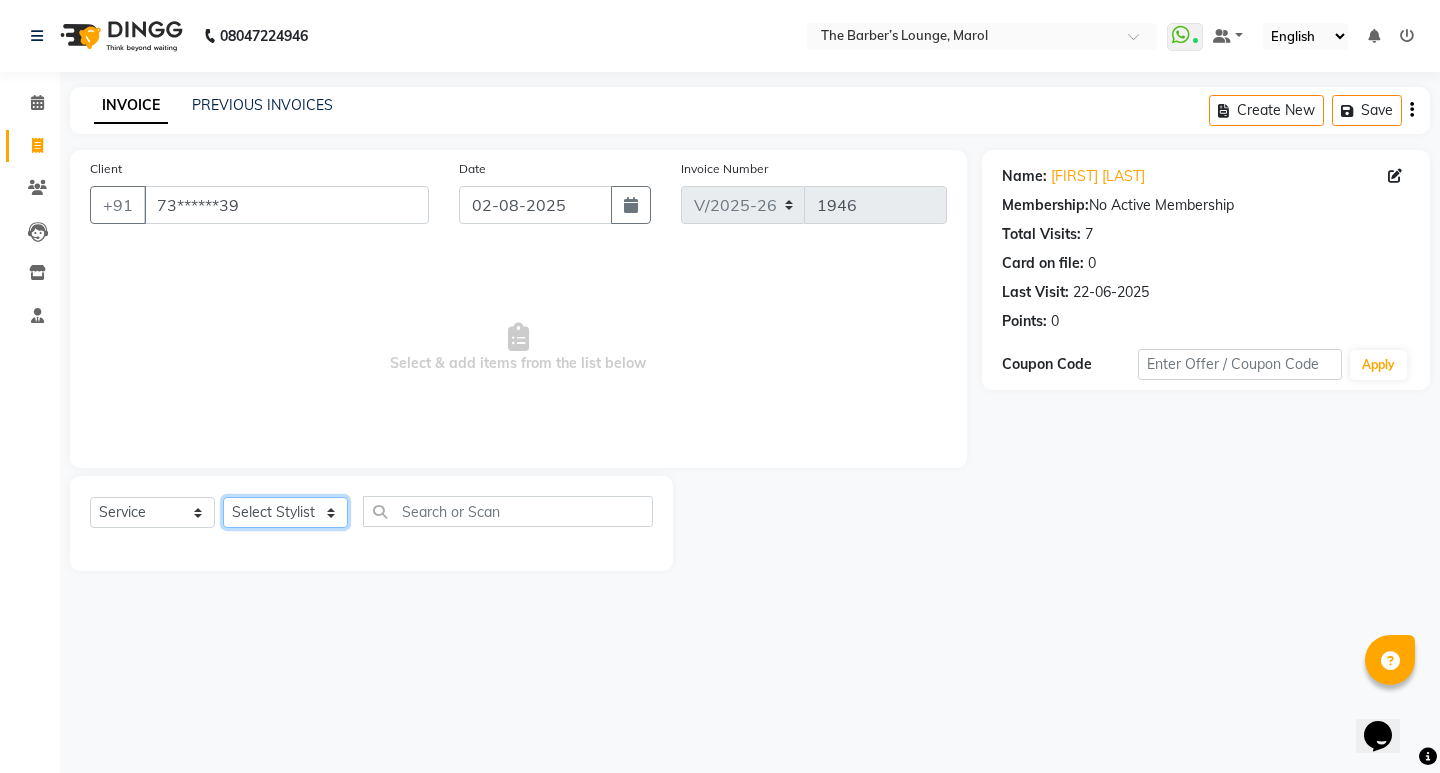 click on "Select Stylist Anjali Jafar Salmani Ketan Shinde Mohsin Akhtar Satish Tejasvi Vasundhara" 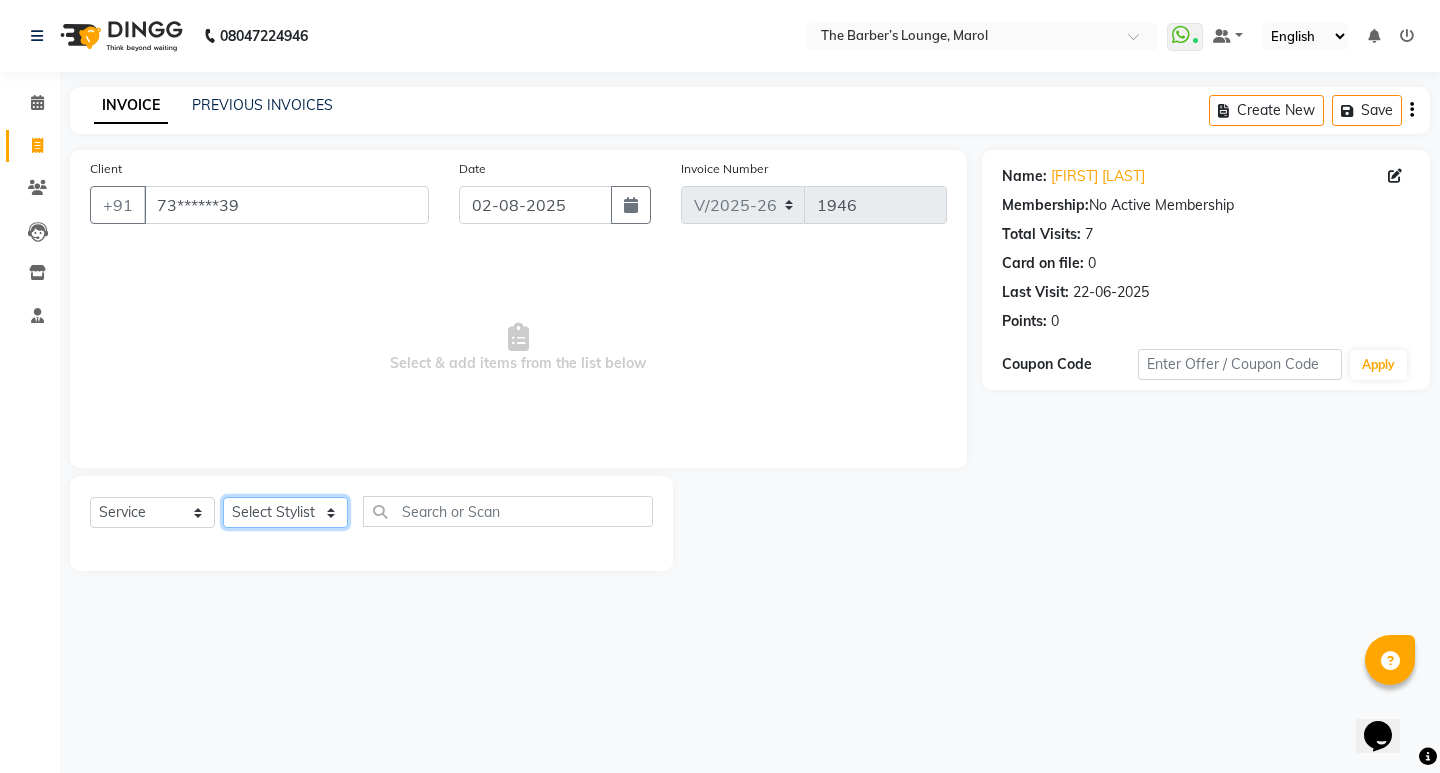 select on "60180" 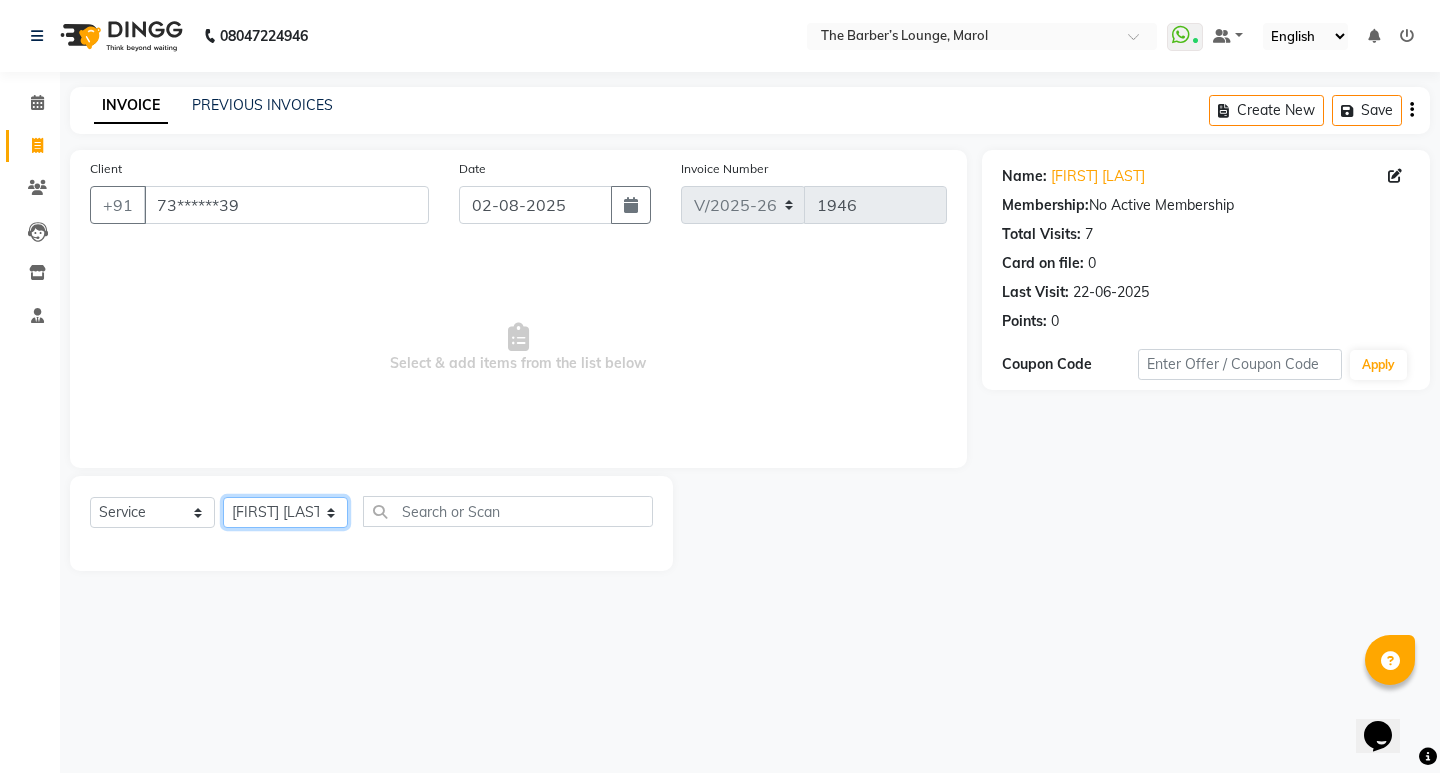 click on "Select Stylist Anjali Jafar Salmani Ketan Shinde Mohsin Akhtar Satish Tejasvi Vasundhara" 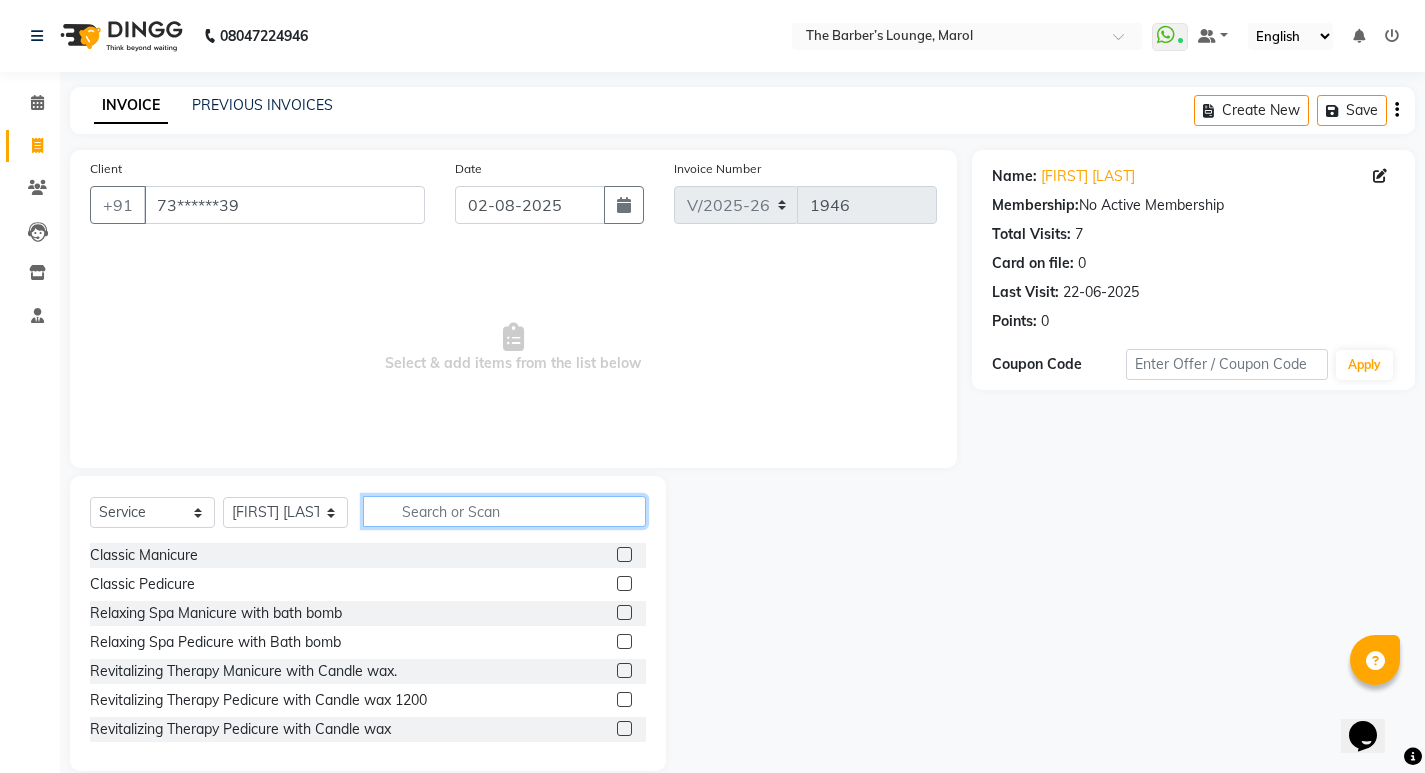 click 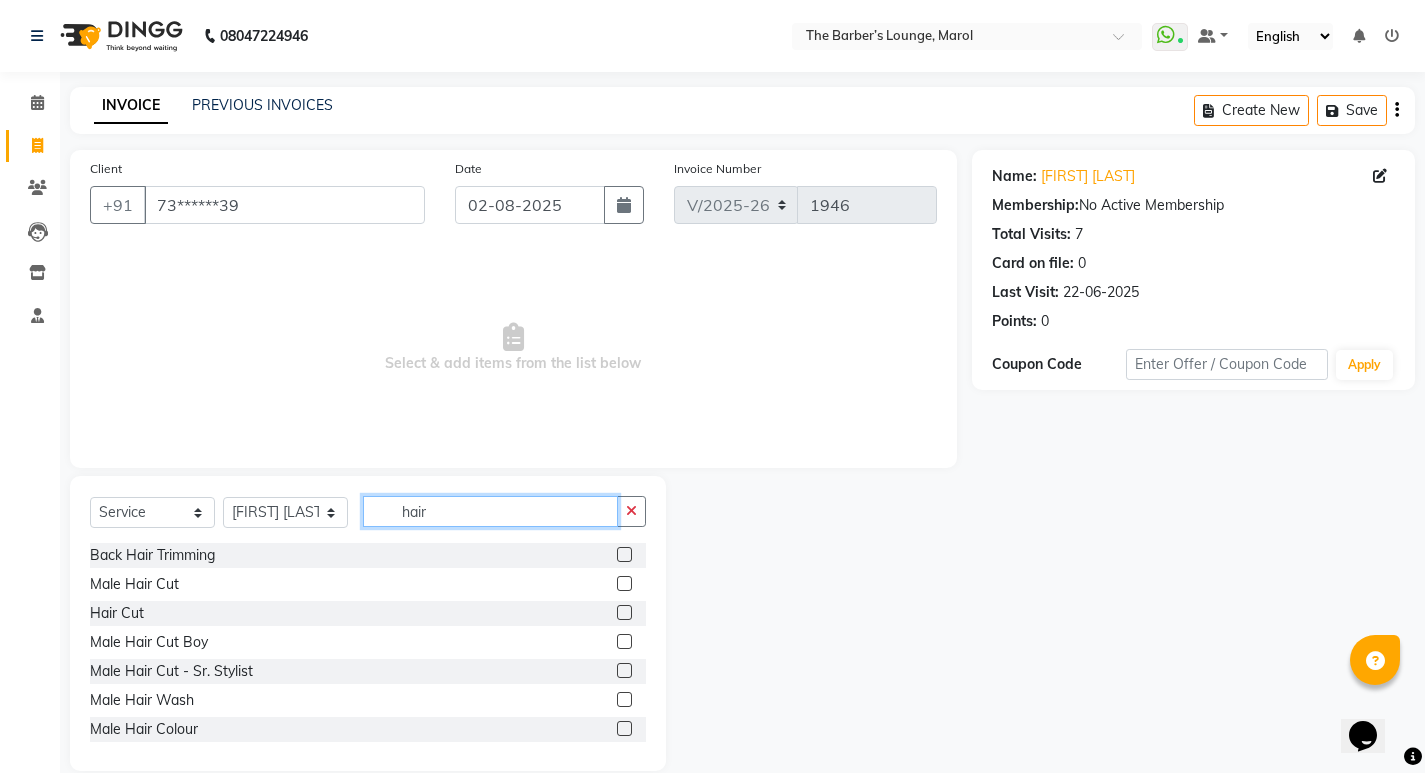 type on "hair" 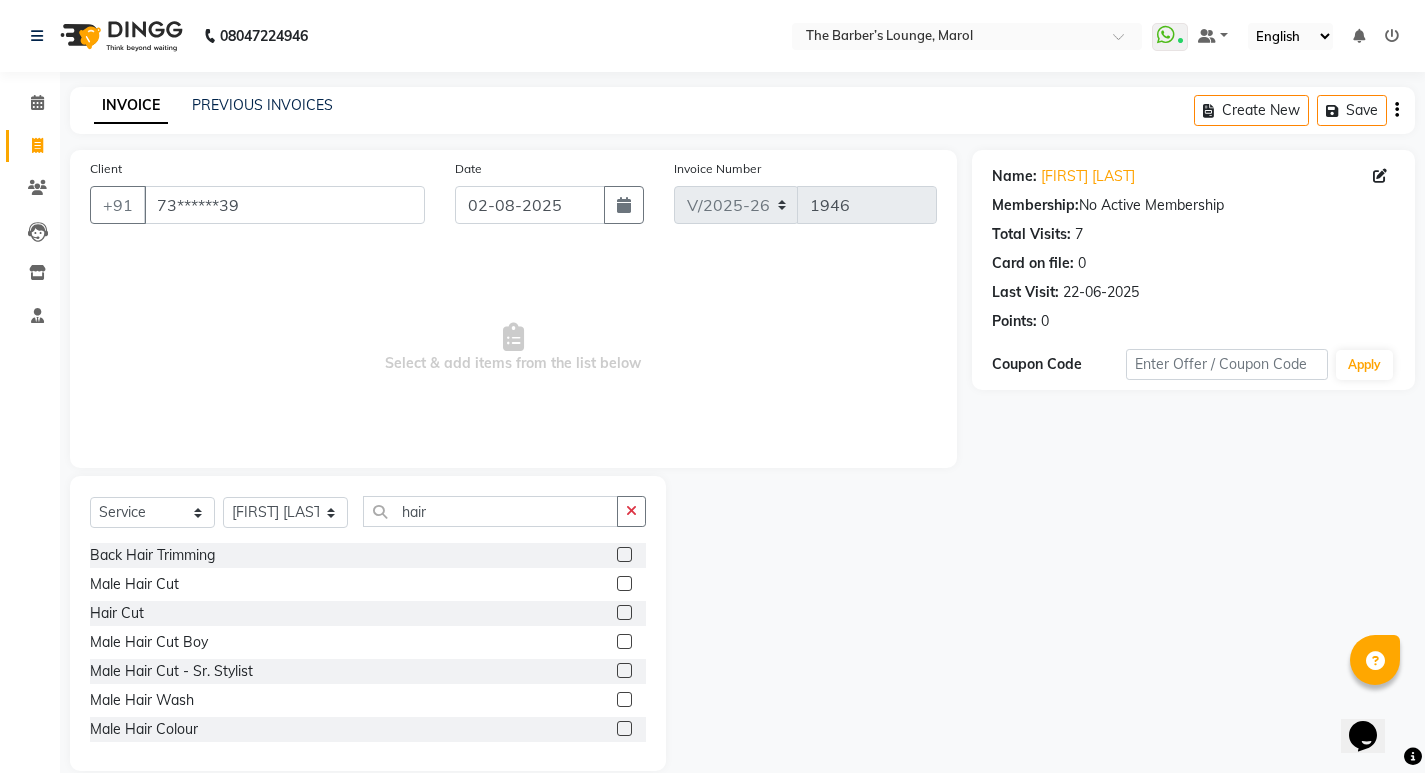click 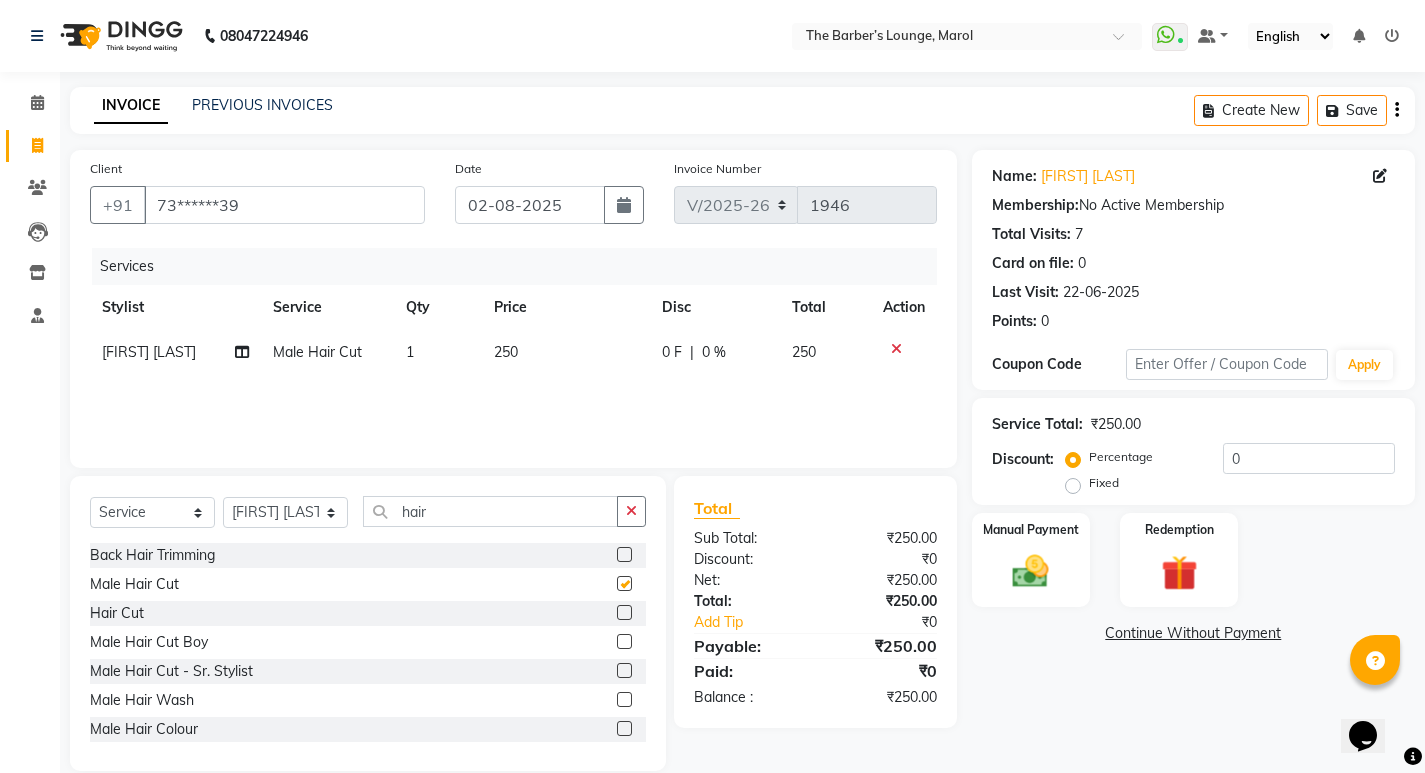 checkbox on "false" 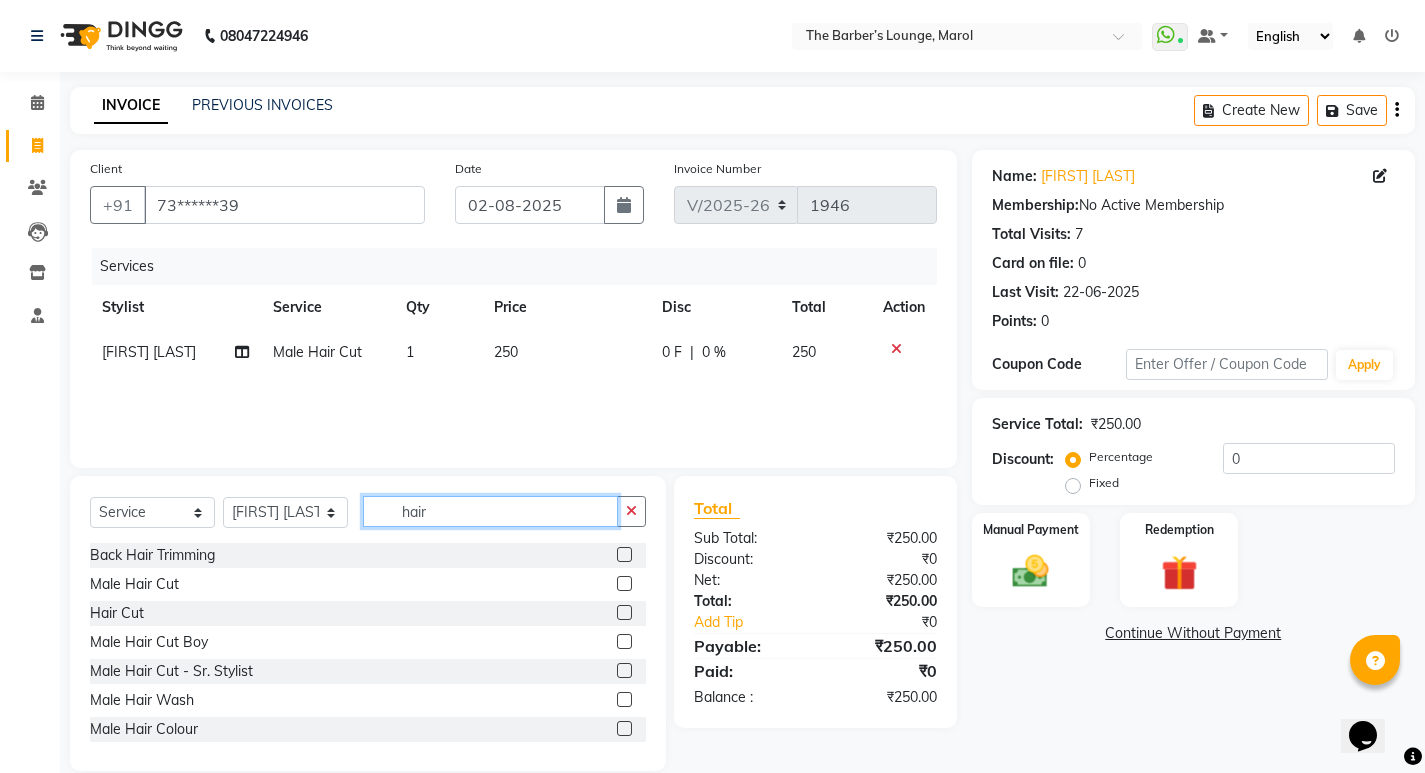 click on "hair" 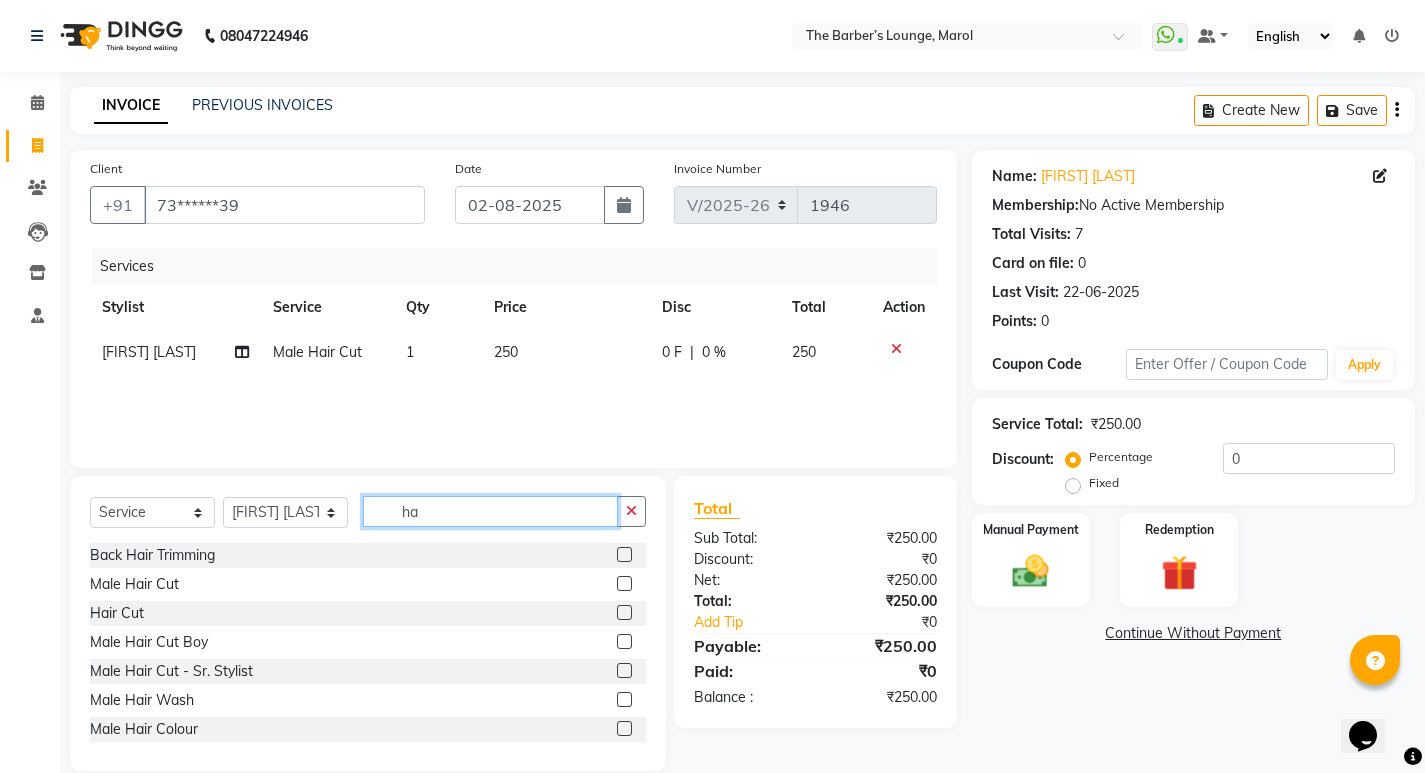 type on "h" 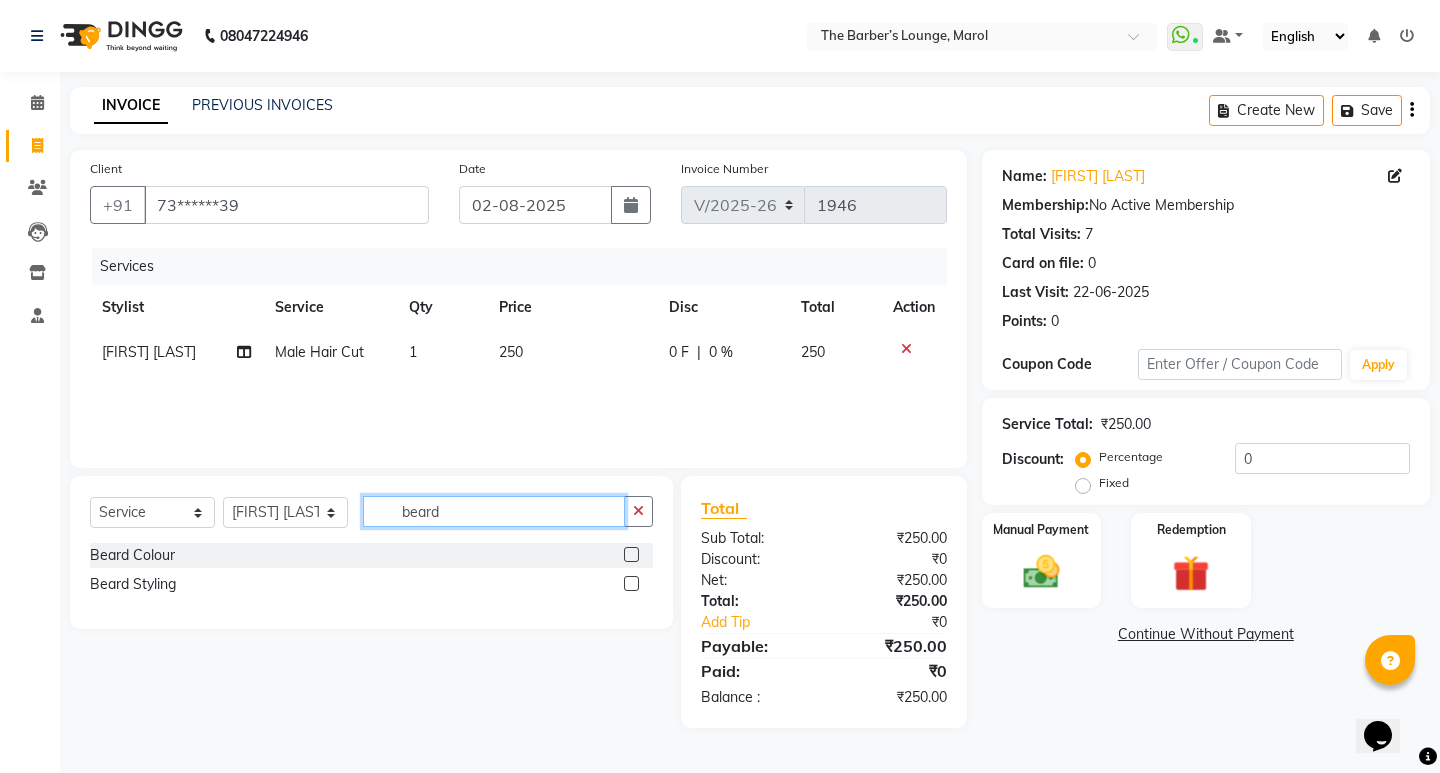 type on "beard" 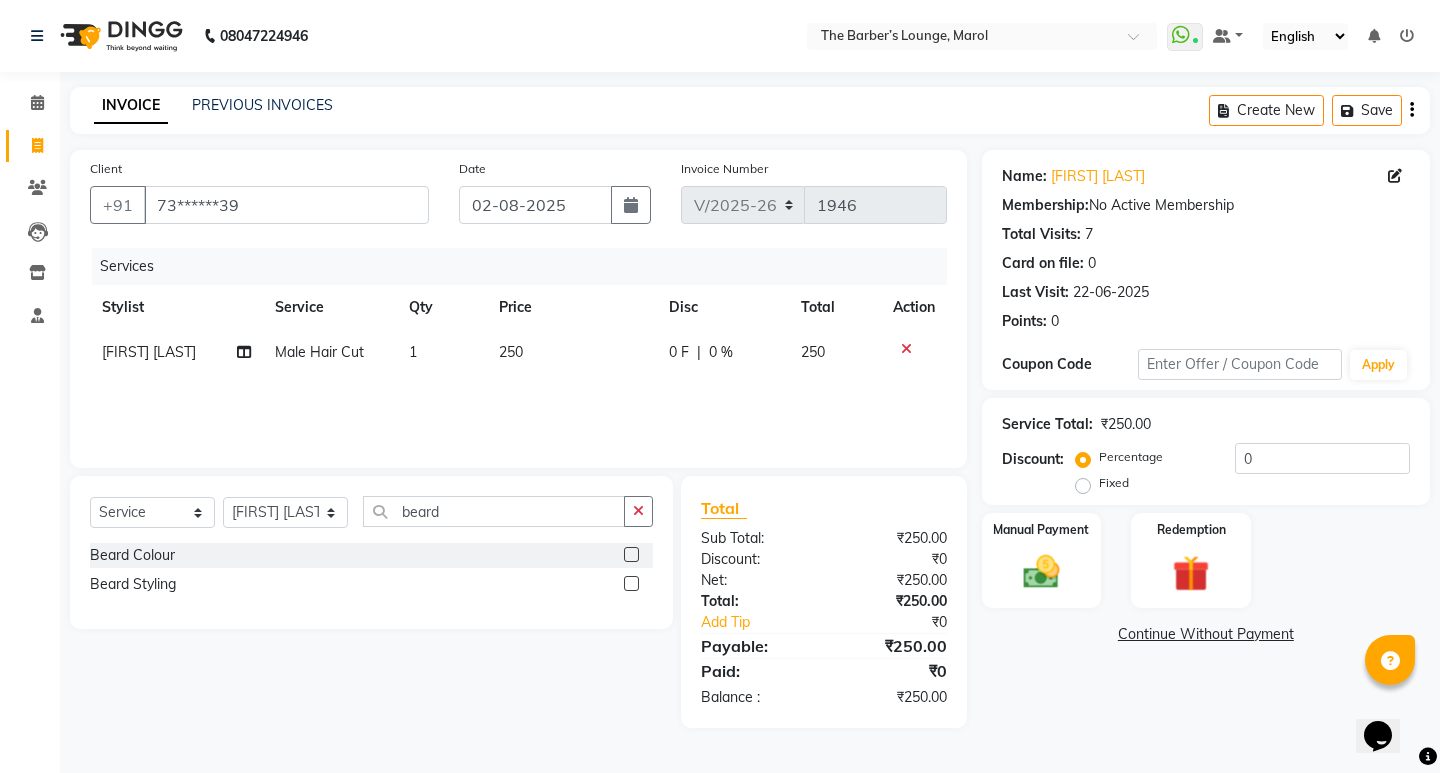 click 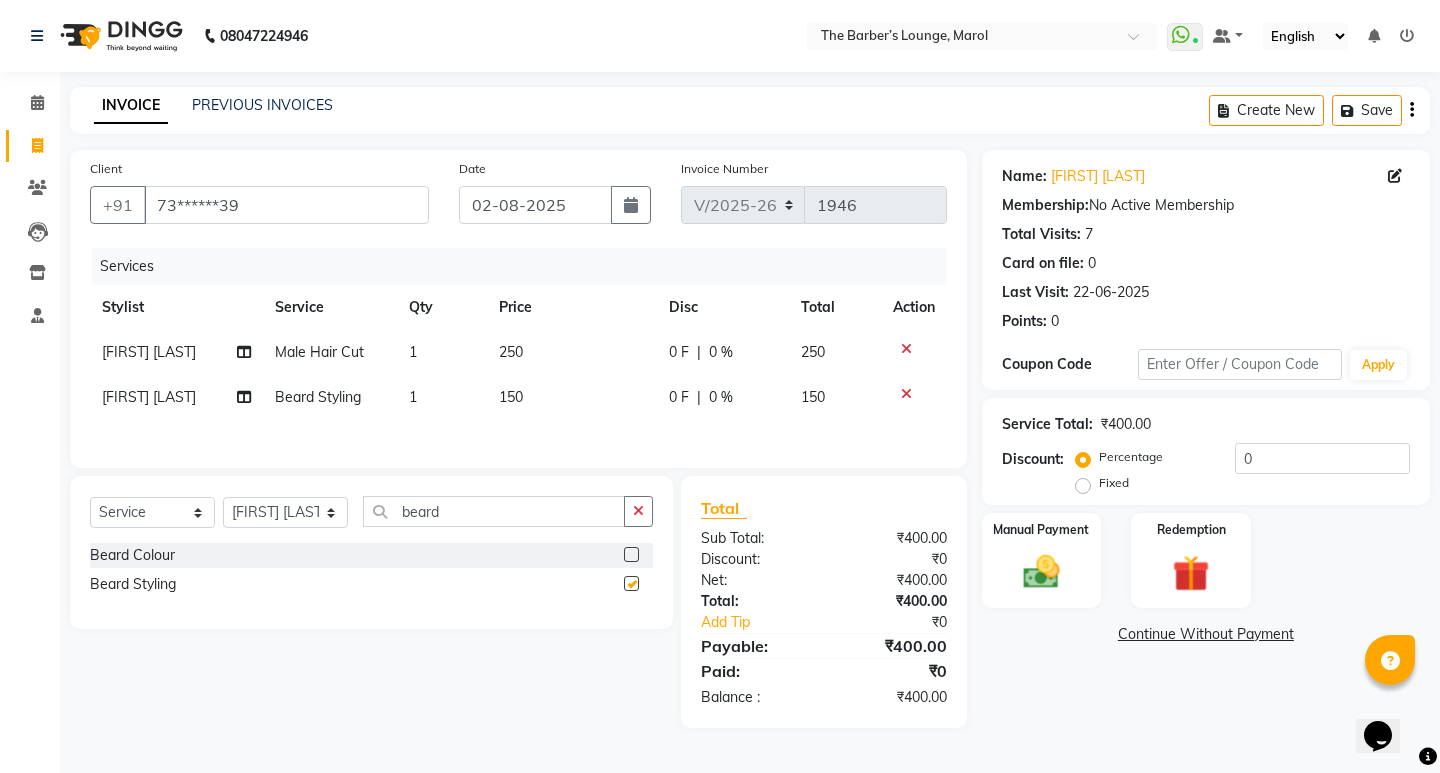 checkbox on "false" 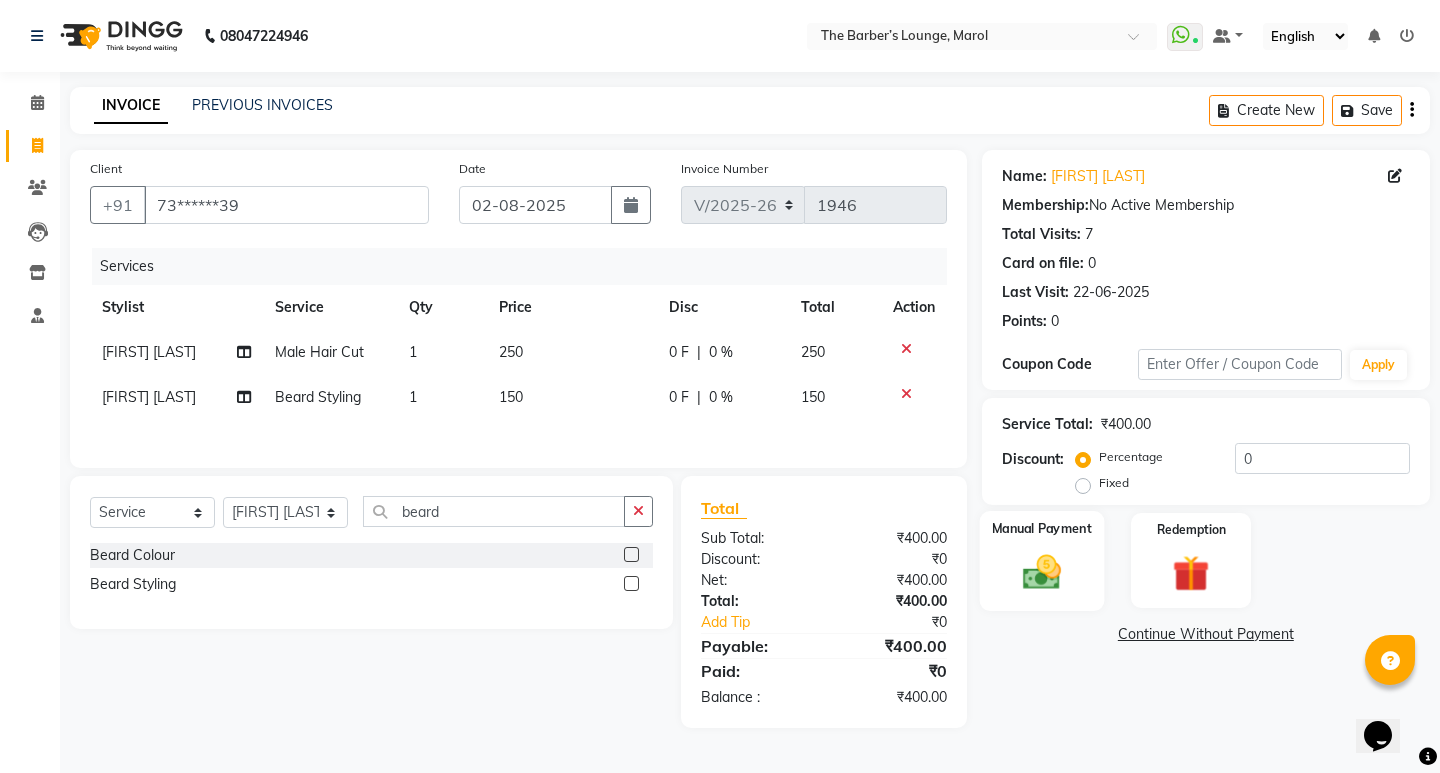 click on "Manual Payment" 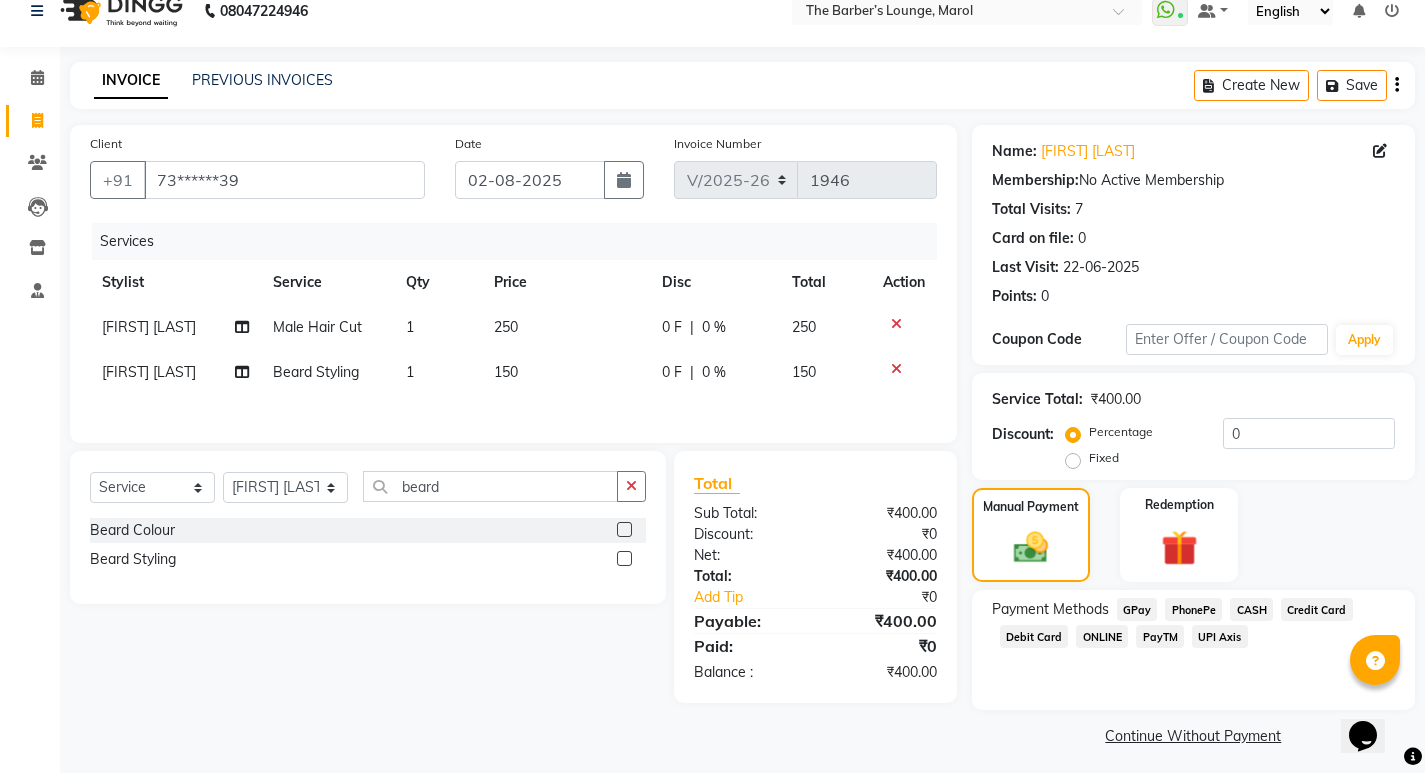 scroll, scrollTop: 33, scrollLeft: 0, axis: vertical 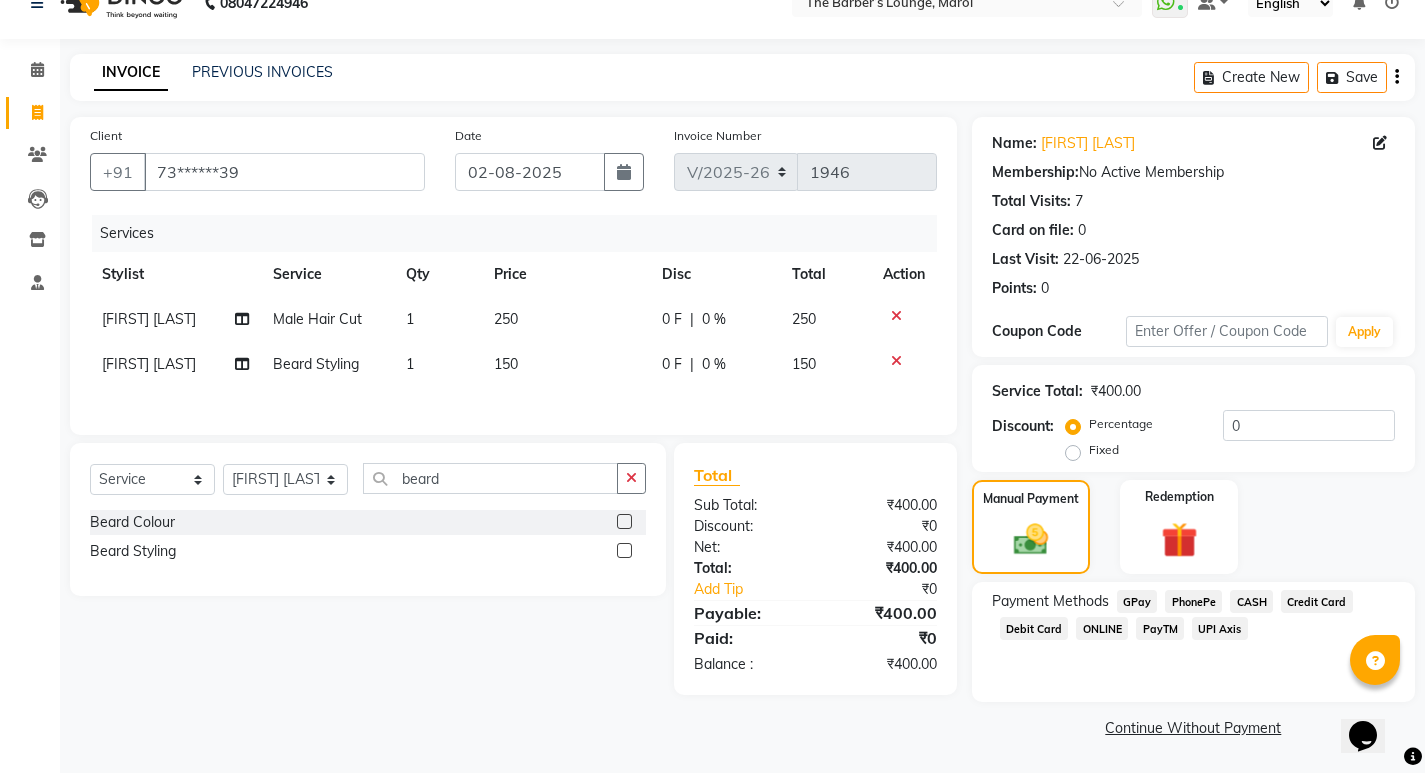 click on "PayTM" 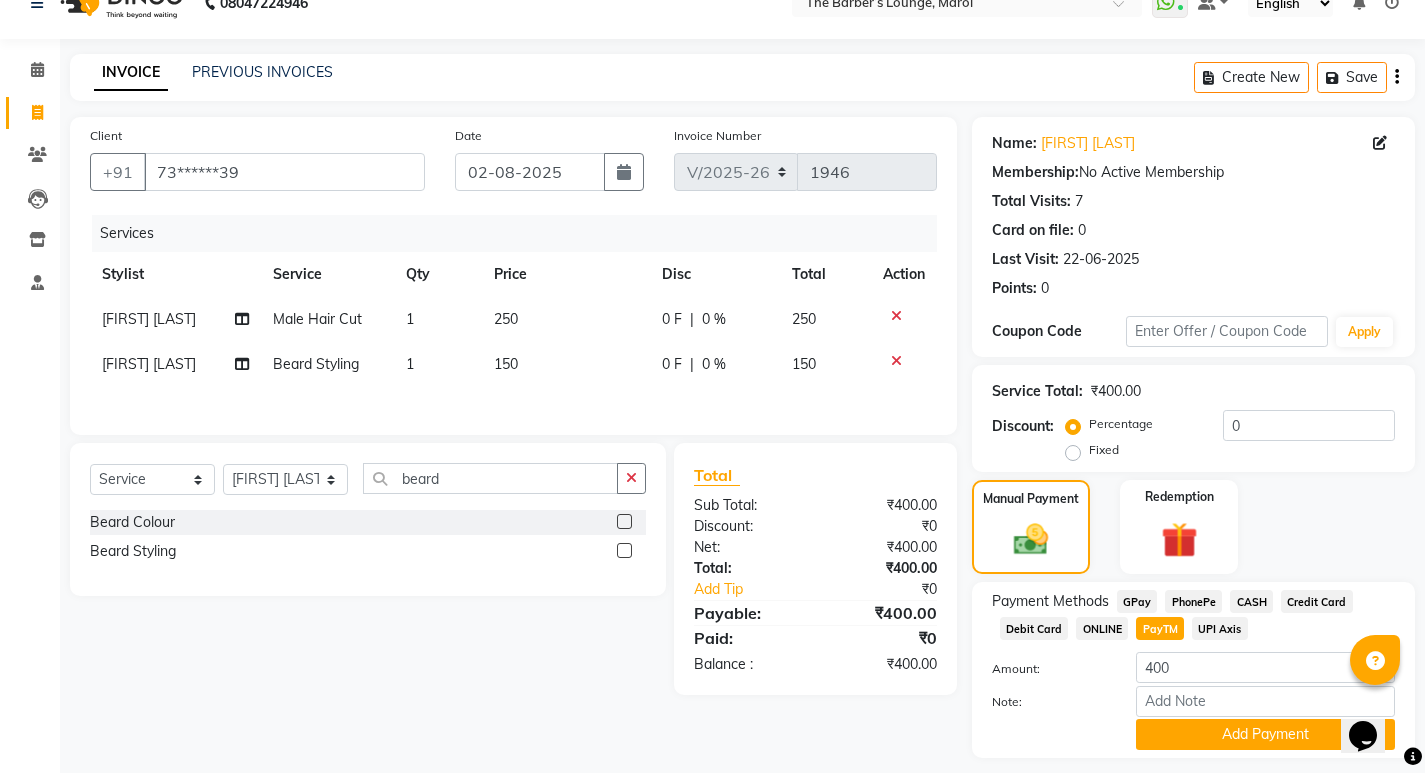 scroll, scrollTop: 89, scrollLeft: 0, axis: vertical 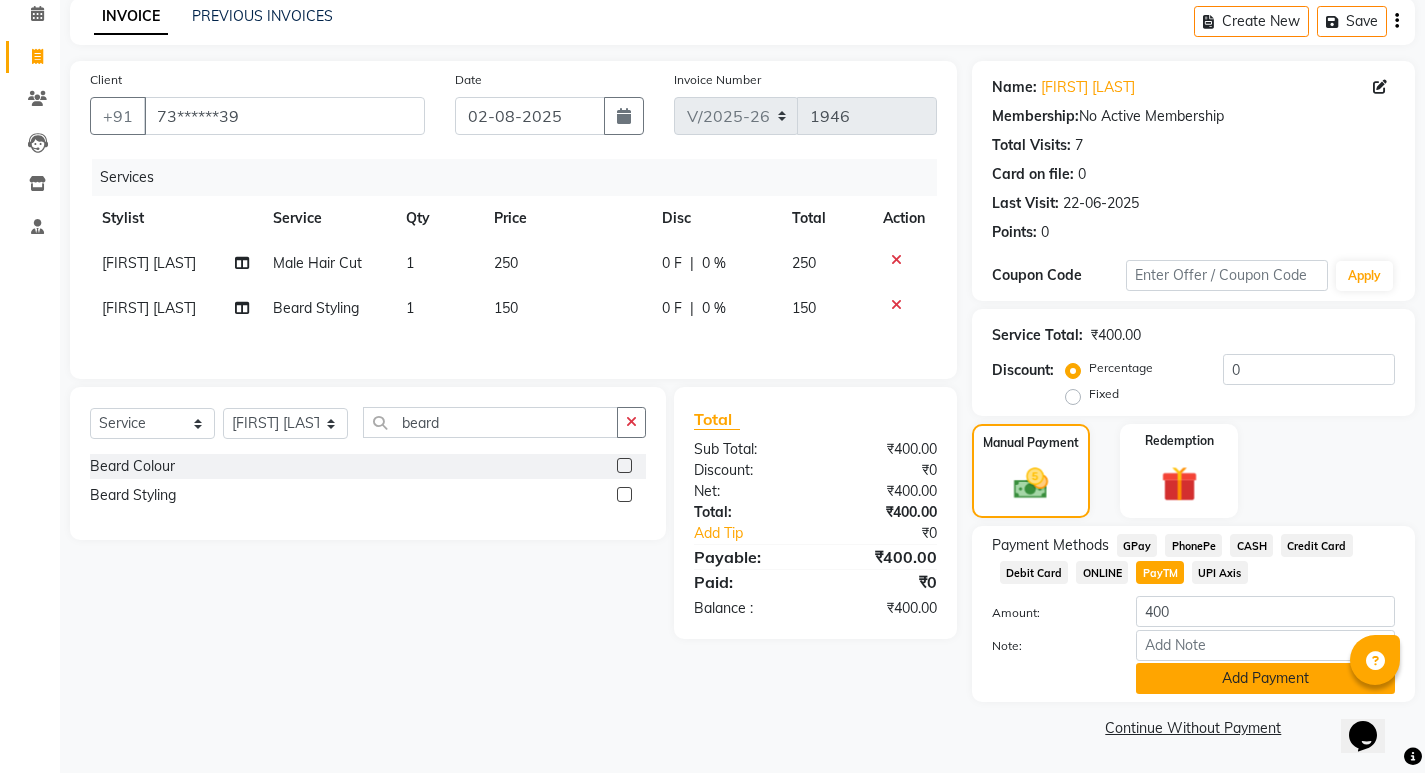 click on "Add Payment" 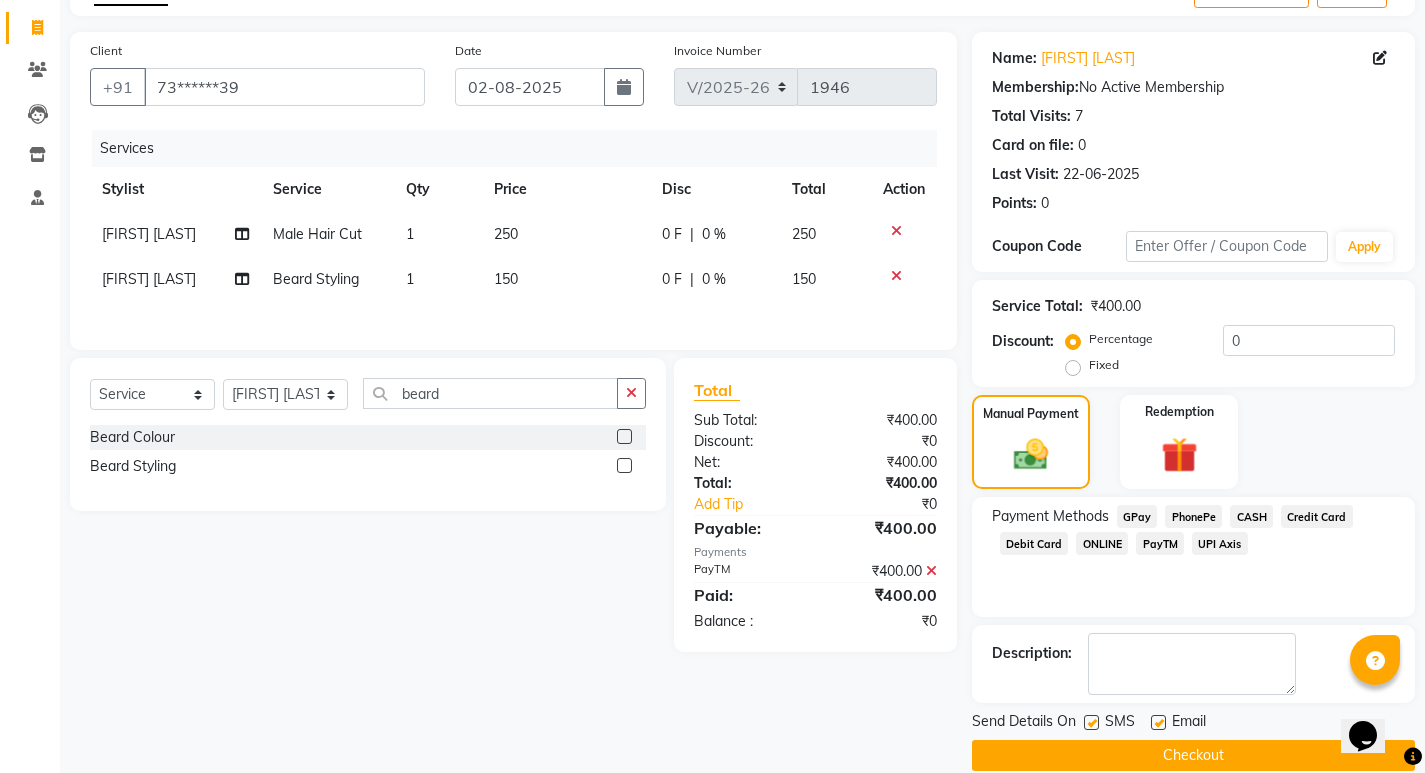 scroll, scrollTop: 146, scrollLeft: 0, axis: vertical 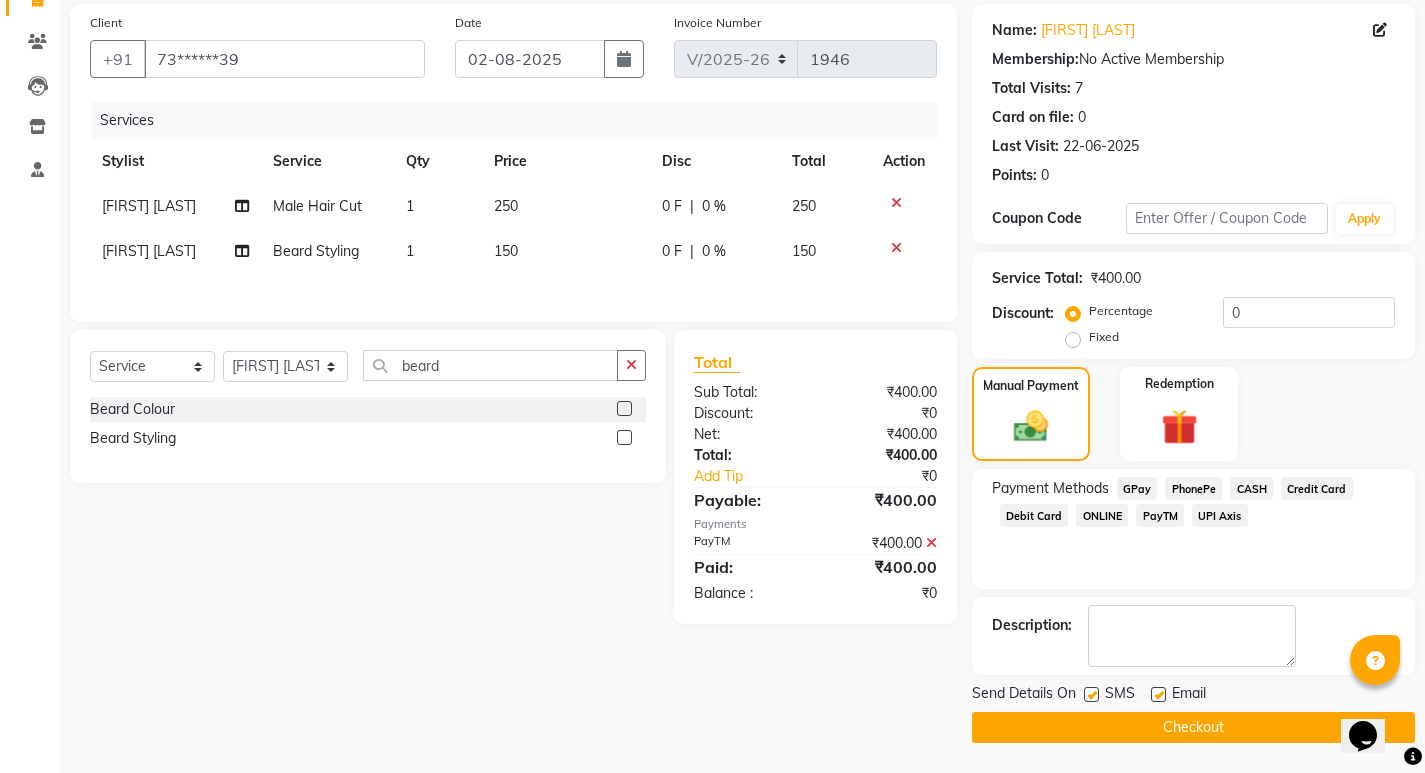 click on "Checkout" 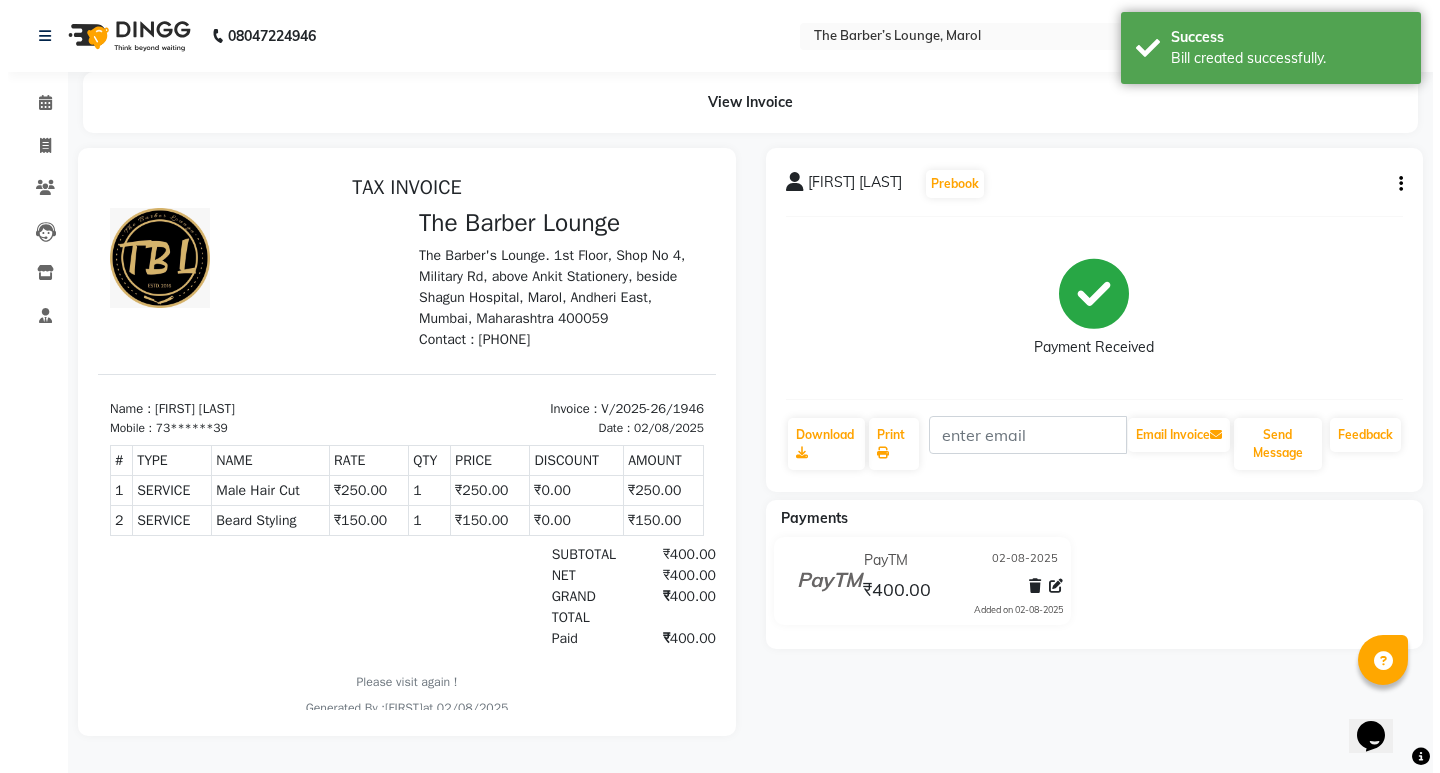 scroll, scrollTop: 0, scrollLeft: 0, axis: both 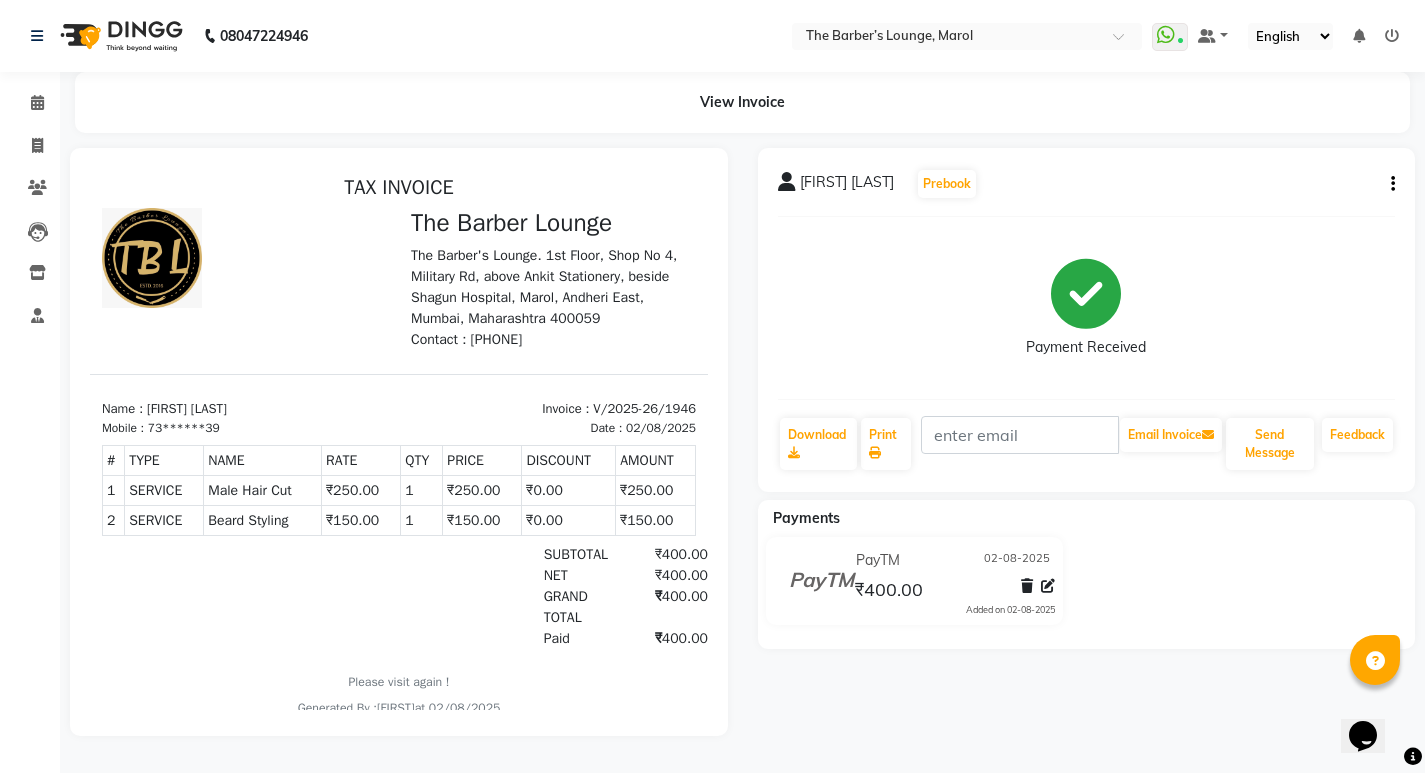 click on "WhatsApp Status  ✕ Status:  Connected Most Recent Message: 02-08-2025     08:14 PM Recent Service Activity: 02-08-2025     09:00 PM Default Panel My Panel English ENGLISH Español العربية मराठी हिंदी ગુજરાતી தமிழ் 中文 Notifications nothing to show" at bounding box center (967, 36) 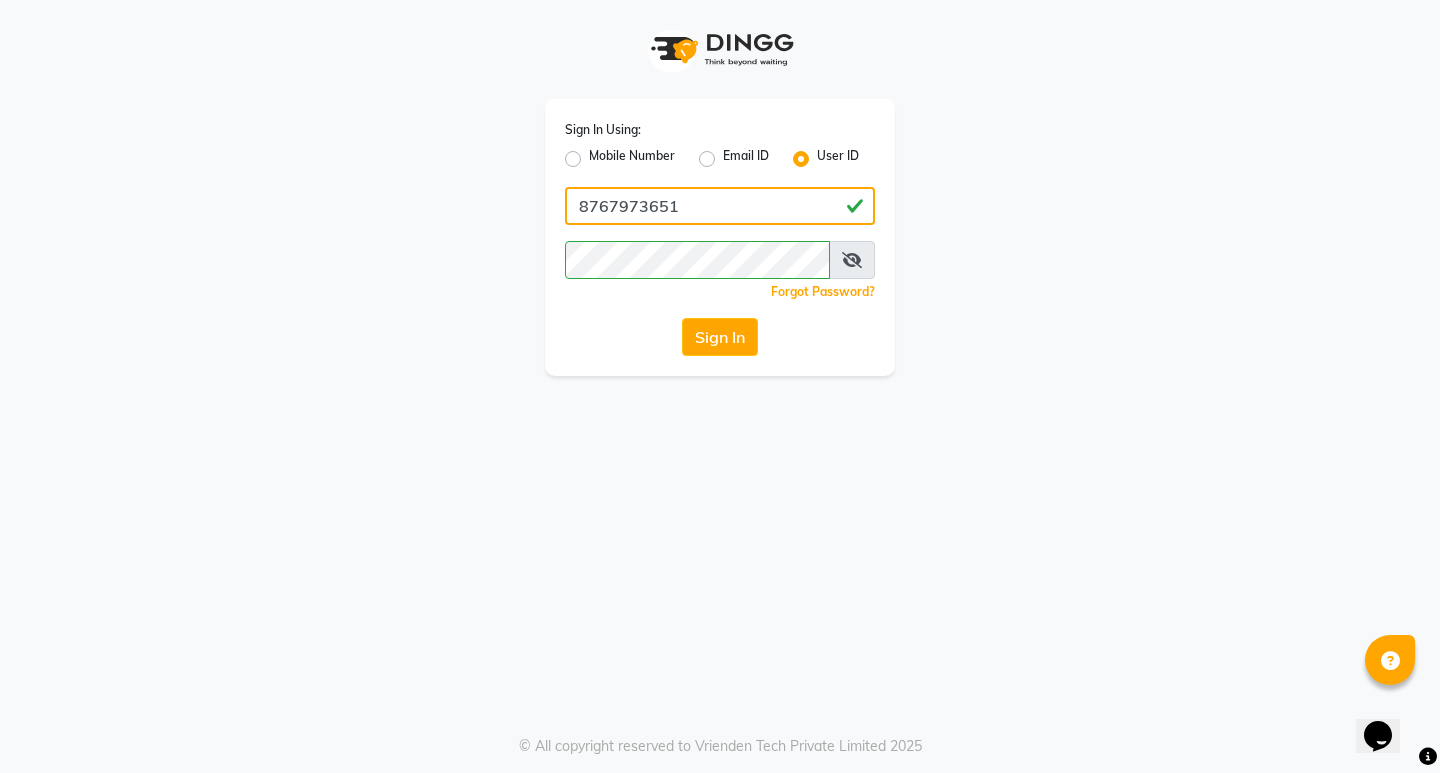 click on "8767973651" 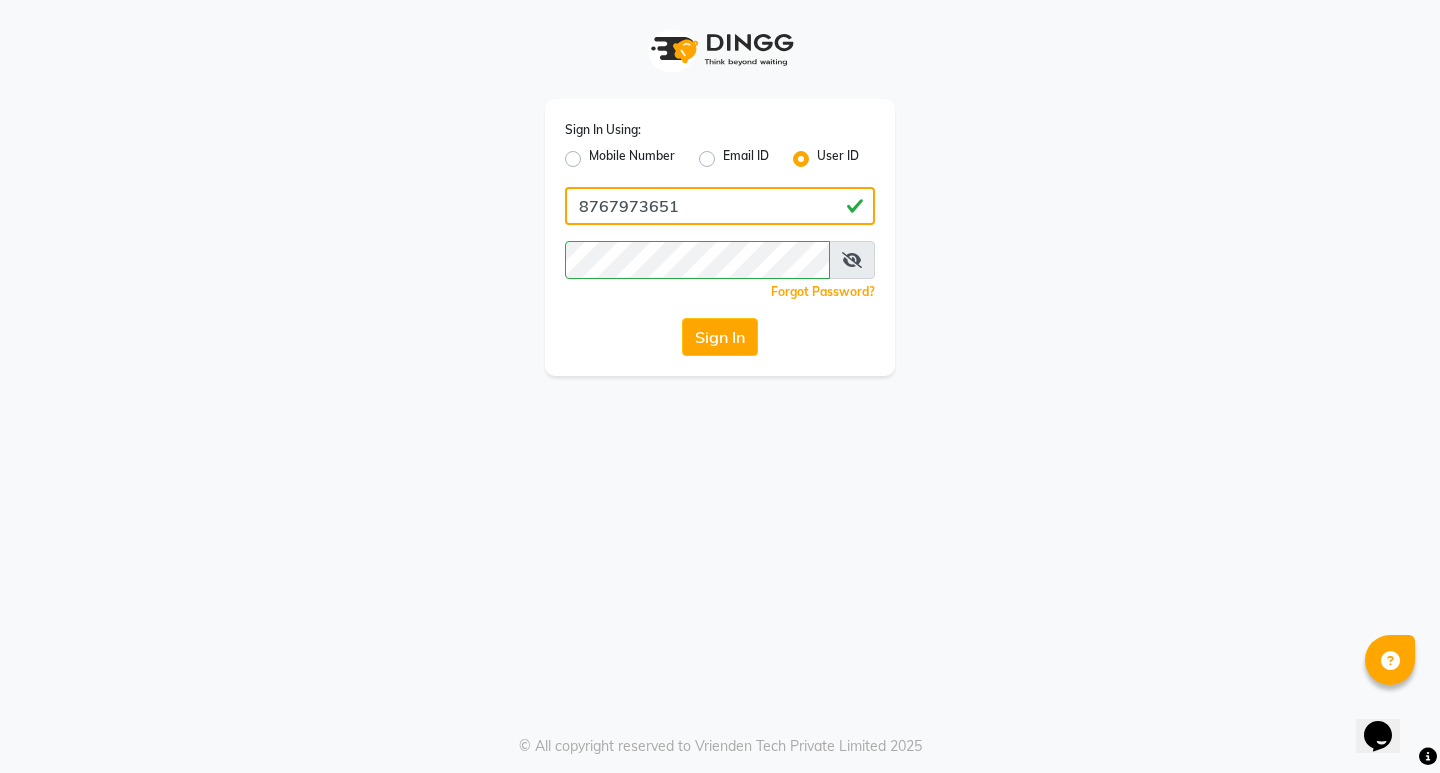 type on "[FIRST]" 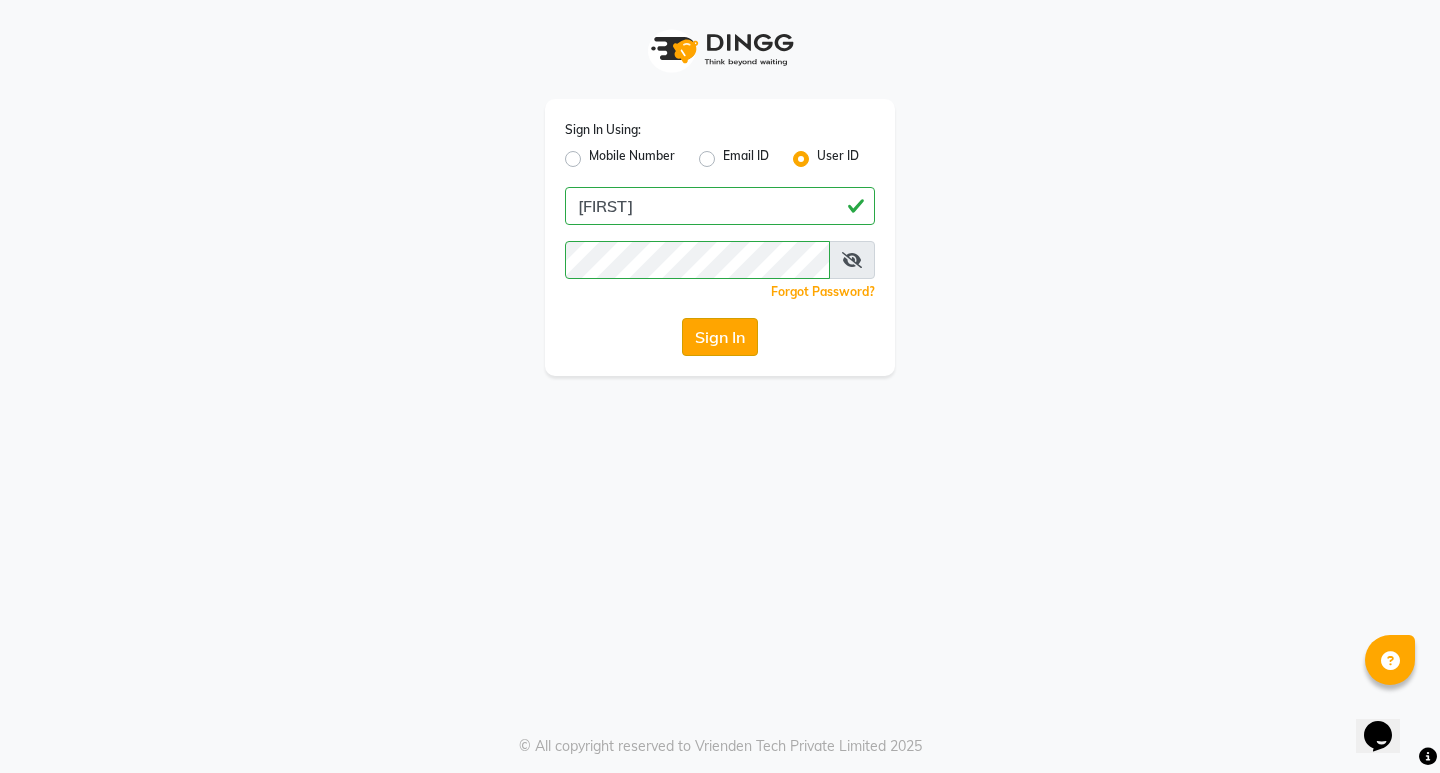 click on "Sign In" 